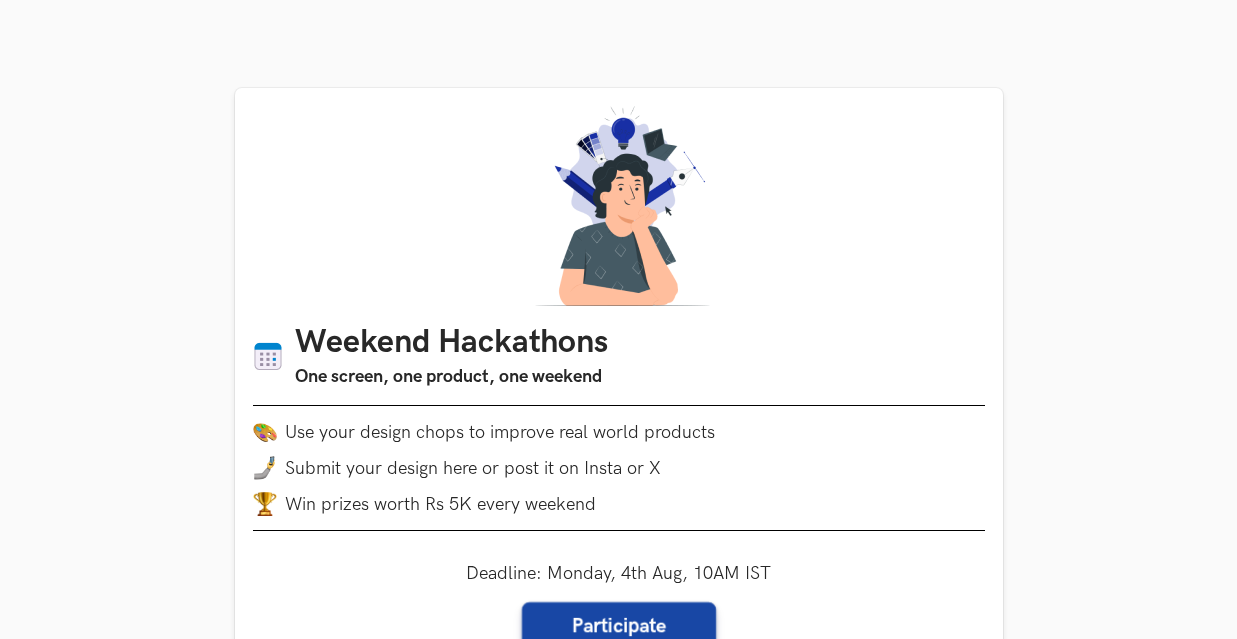 scroll, scrollTop: 479, scrollLeft: 0, axis: vertical 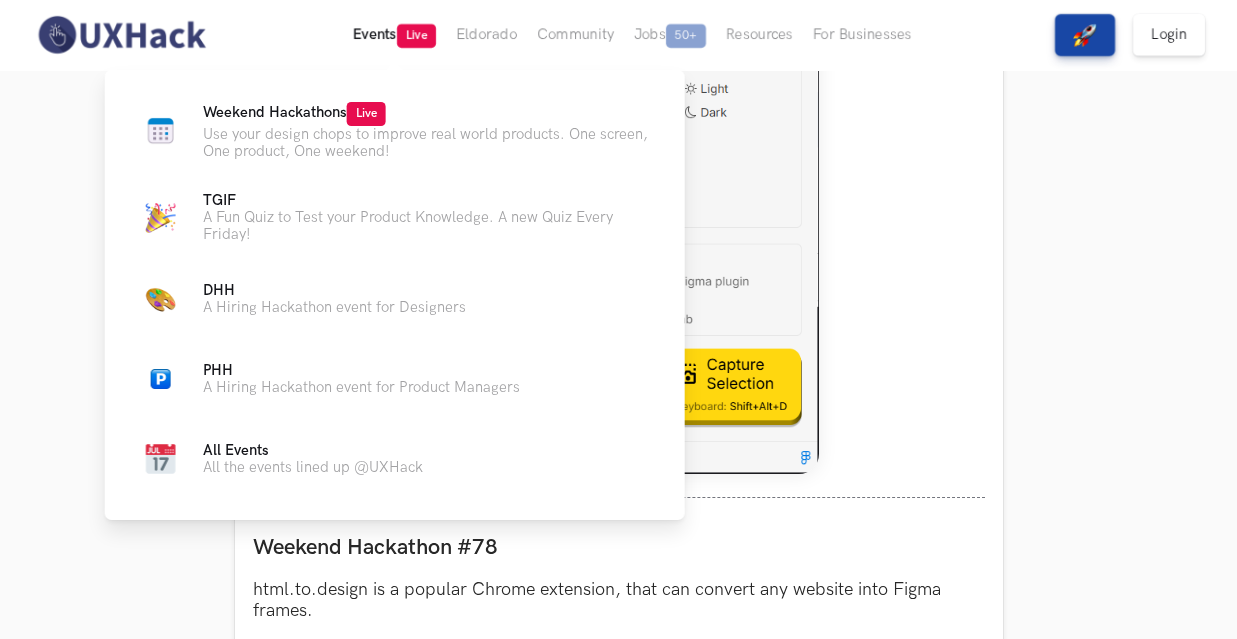click on "Events  Live" at bounding box center [394, 35] 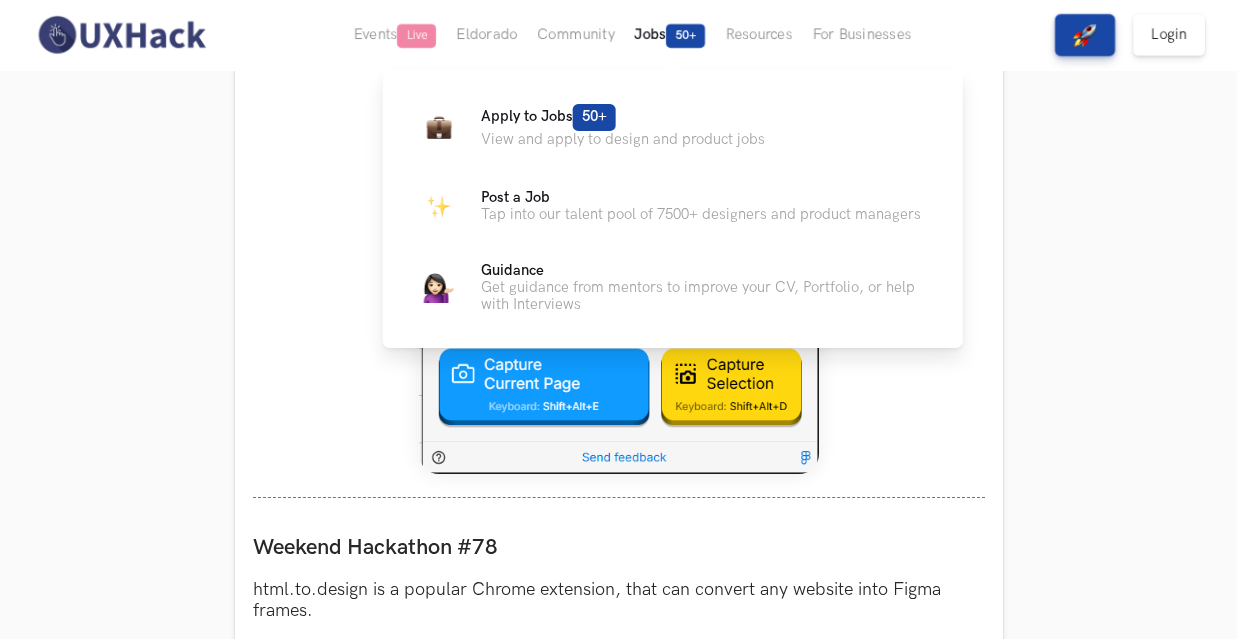 click on "Jobs  50+" at bounding box center [669, 35] 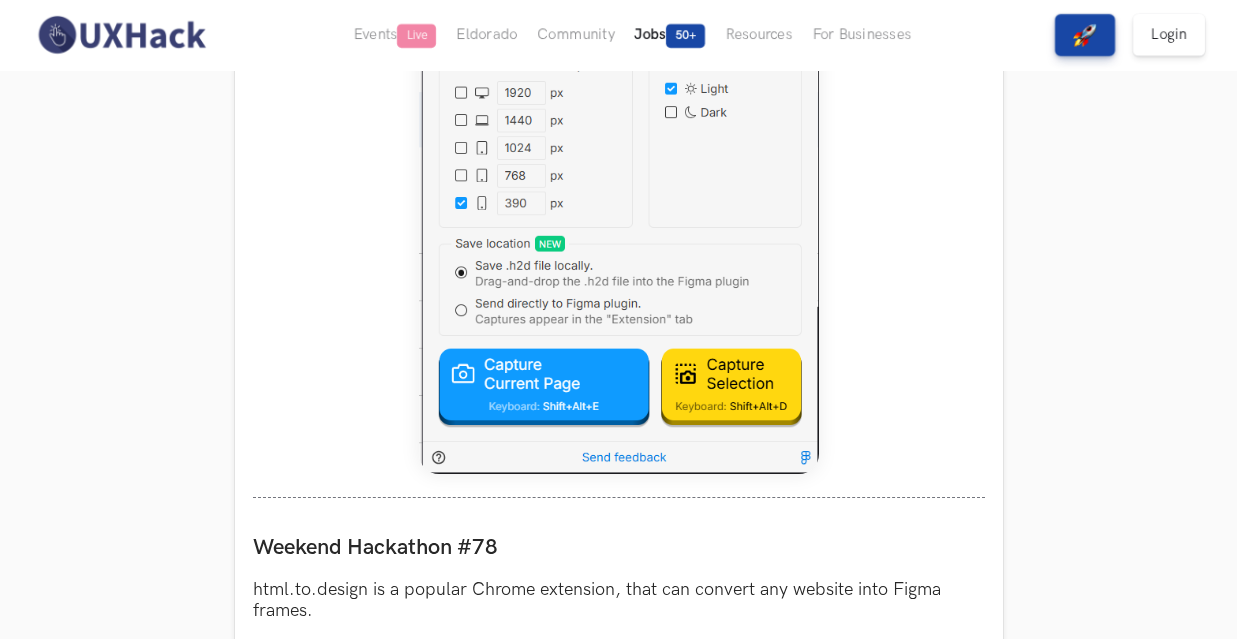 click on "Jobs  50+" at bounding box center (669, 35) 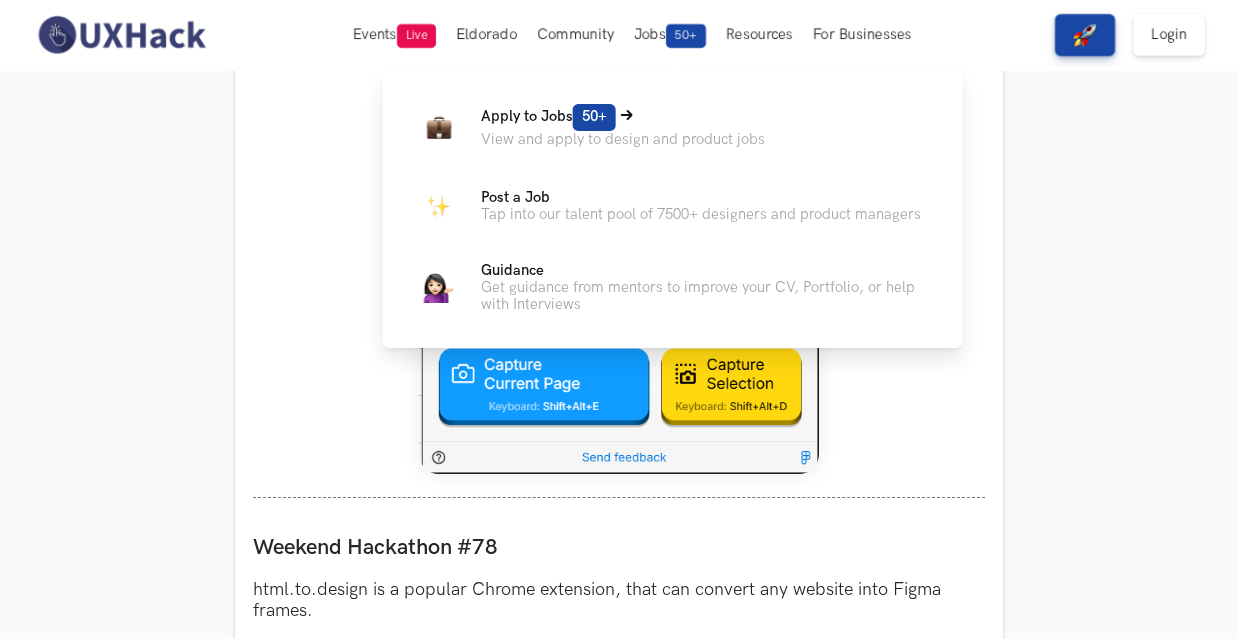 click on "Apply to Jobs  50+" at bounding box center [548, 116] 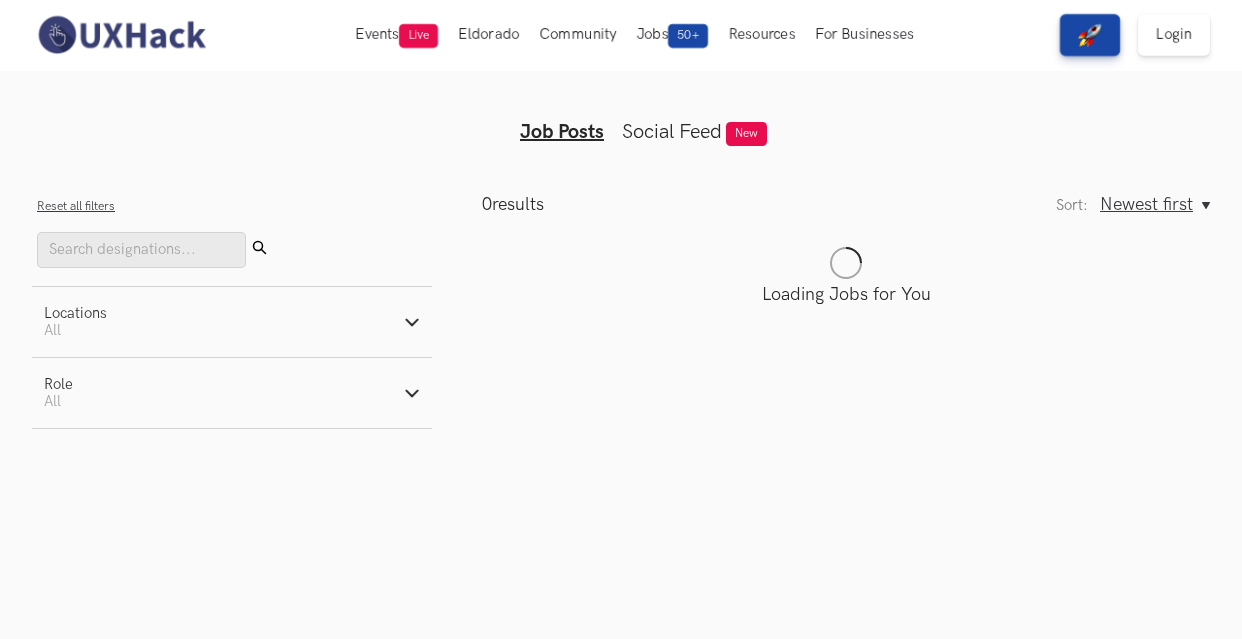 scroll, scrollTop: 0, scrollLeft: 0, axis: both 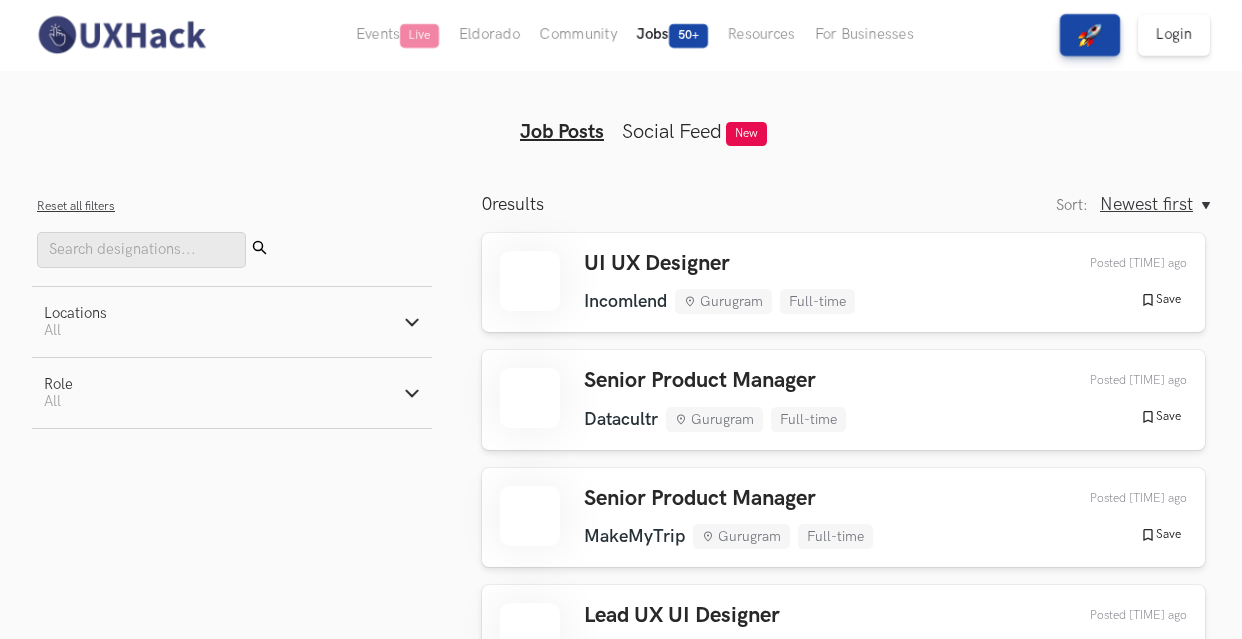 type 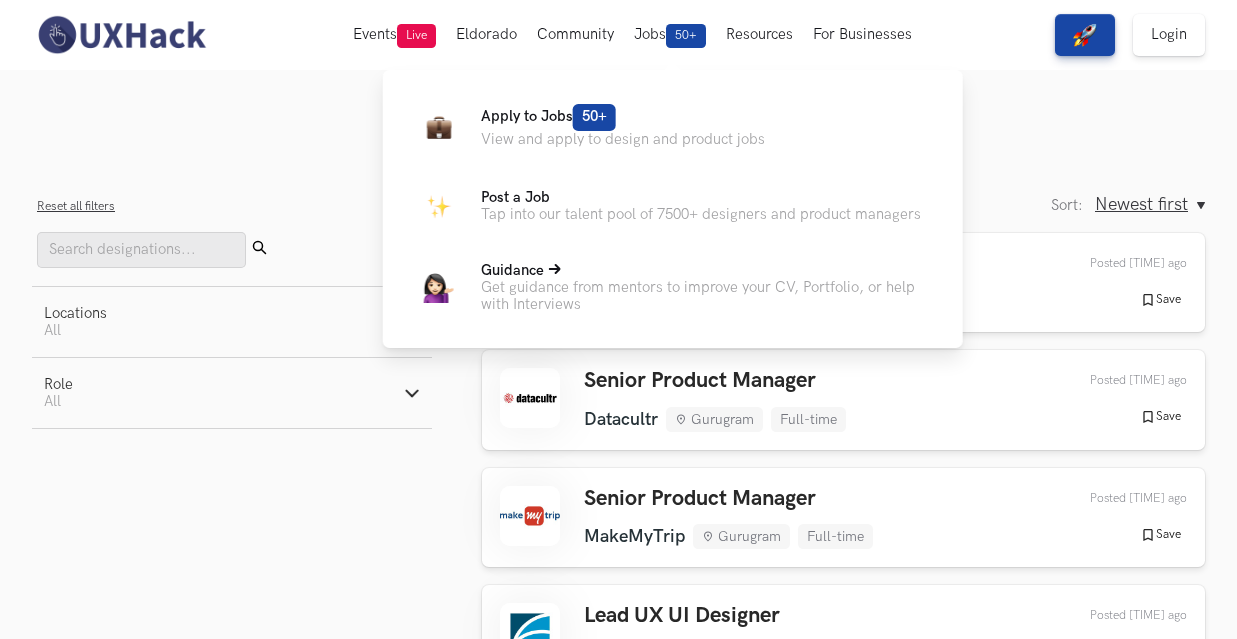 scroll, scrollTop: 0, scrollLeft: 0, axis: both 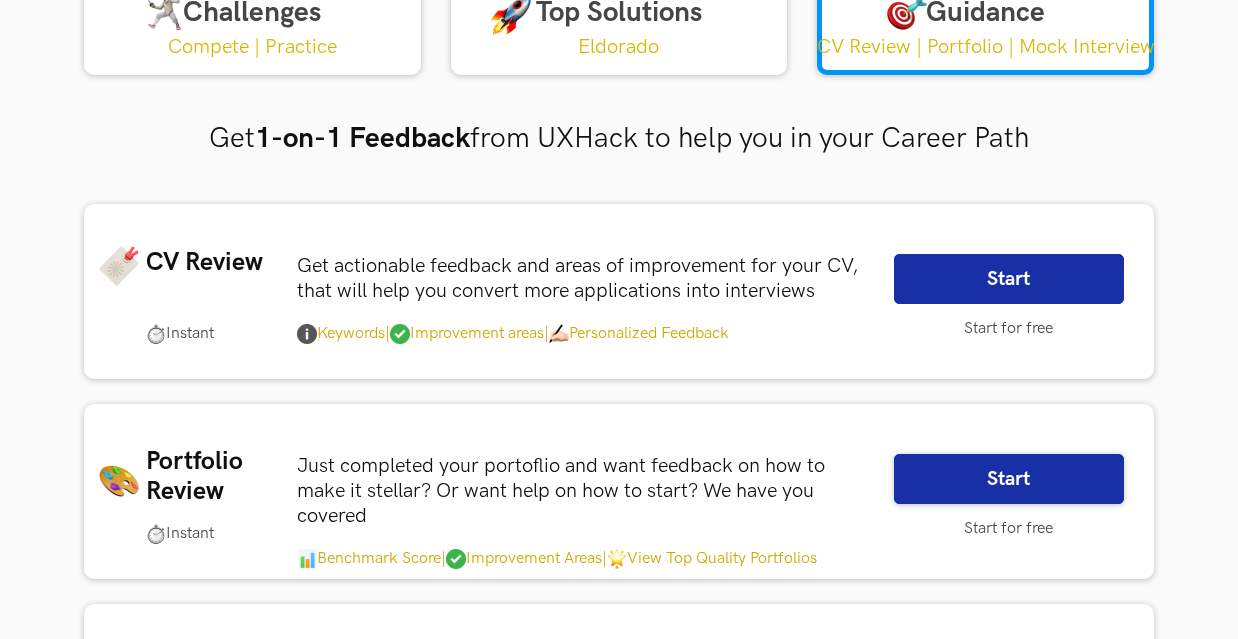 click on "Start" at bounding box center (1009, 279) 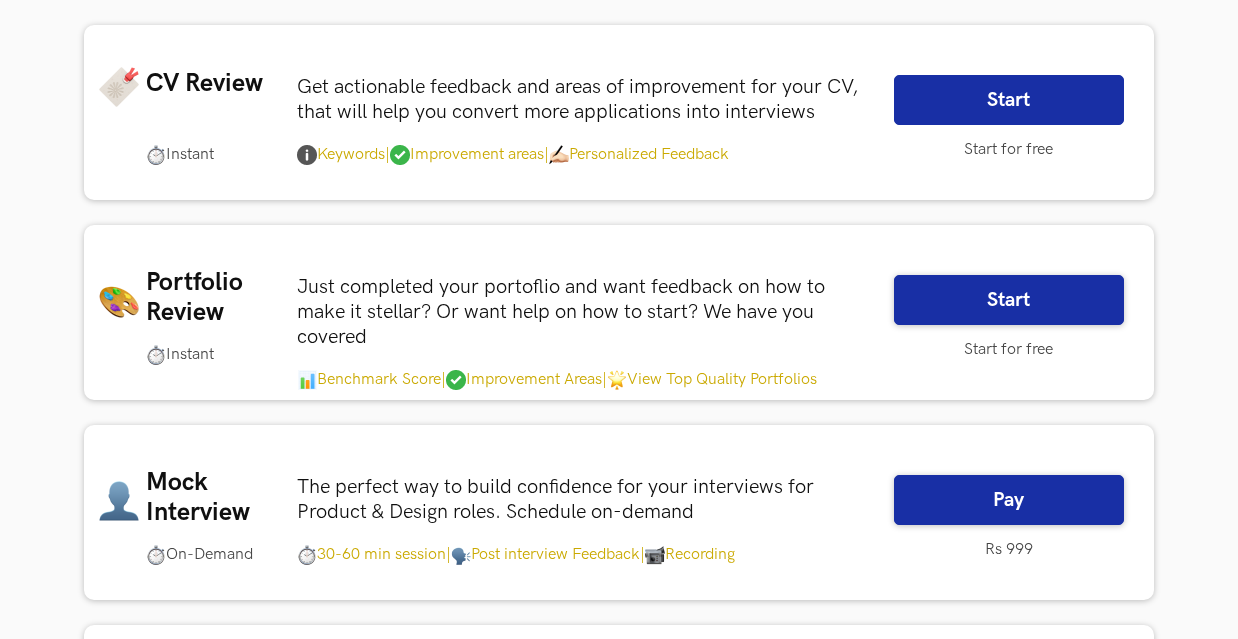 scroll, scrollTop: 395, scrollLeft: 0, axis: vertical 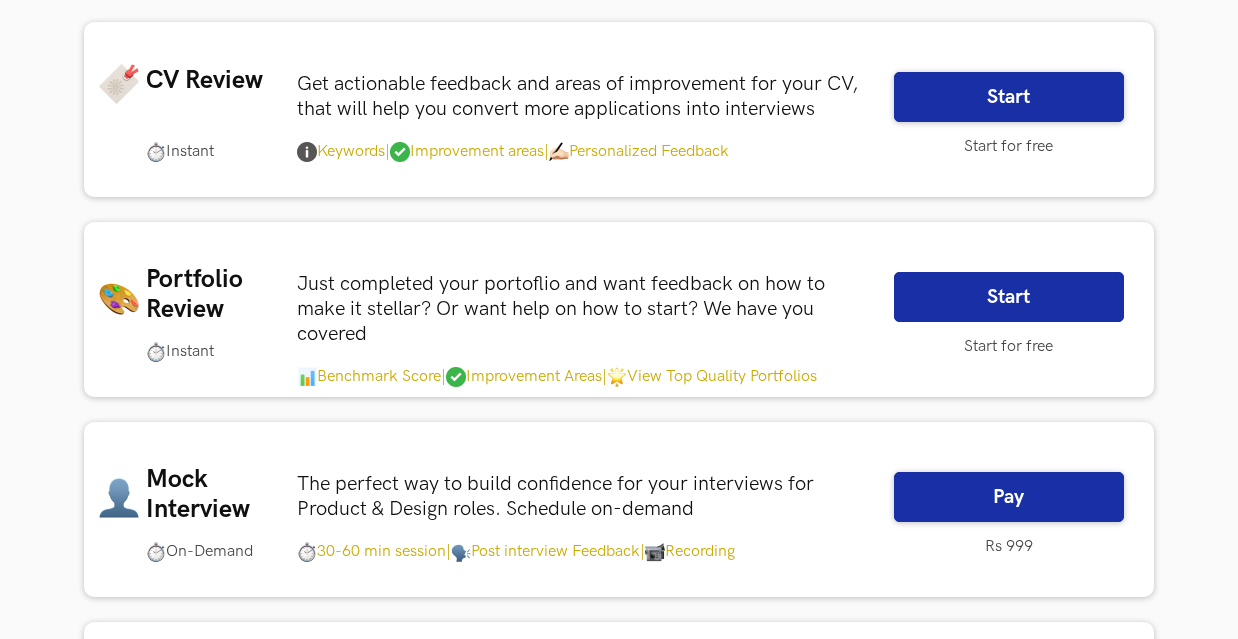 click on "Start" at bounding box center [1009, 297] 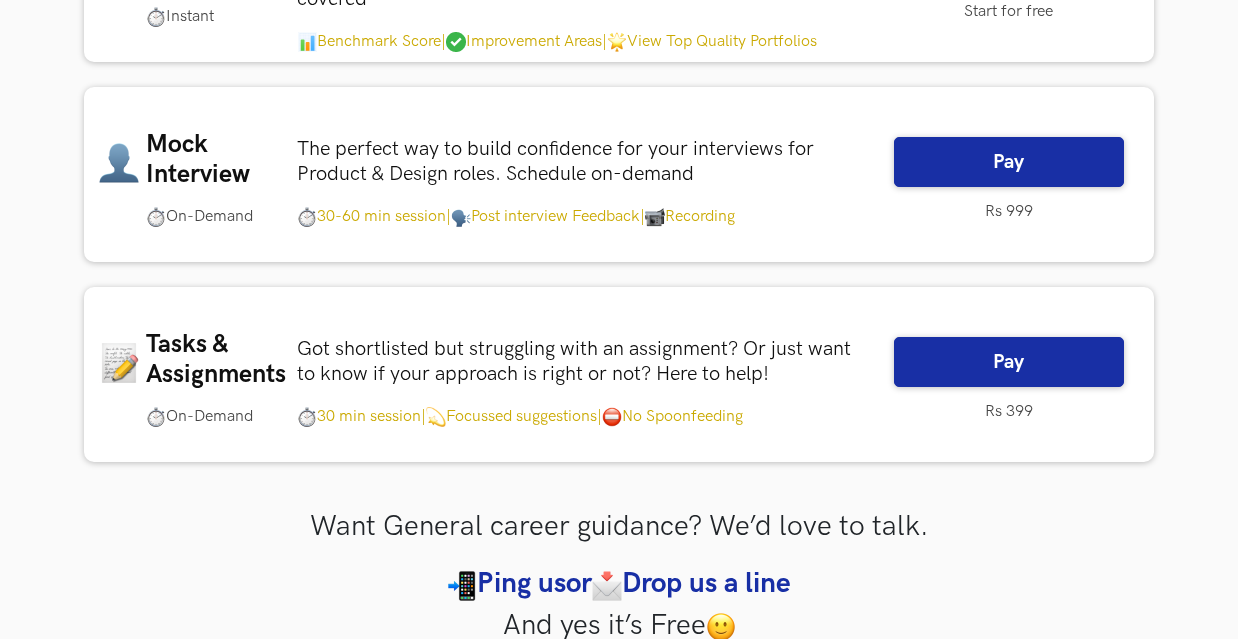 scroll, scrollTop: 721, scrollLeft: 0, axis: vertical 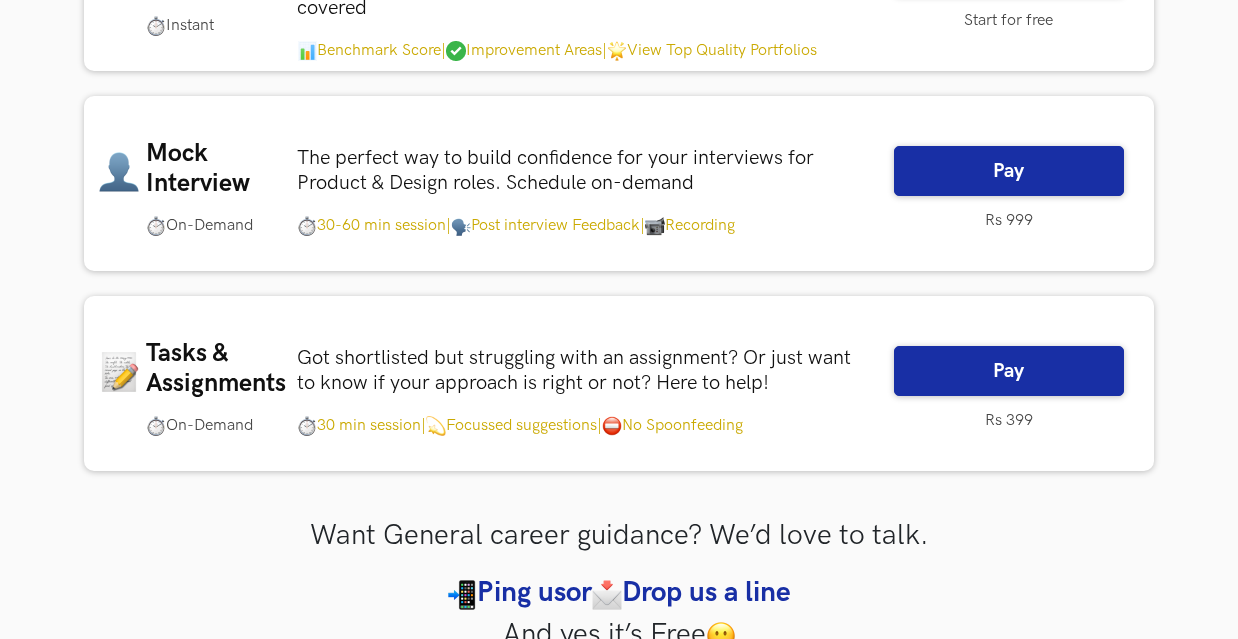 click on "The perfect way to build confidence for your interviews for Product & Design roles. Schedule on-demand" at bounding box center (580, 171) 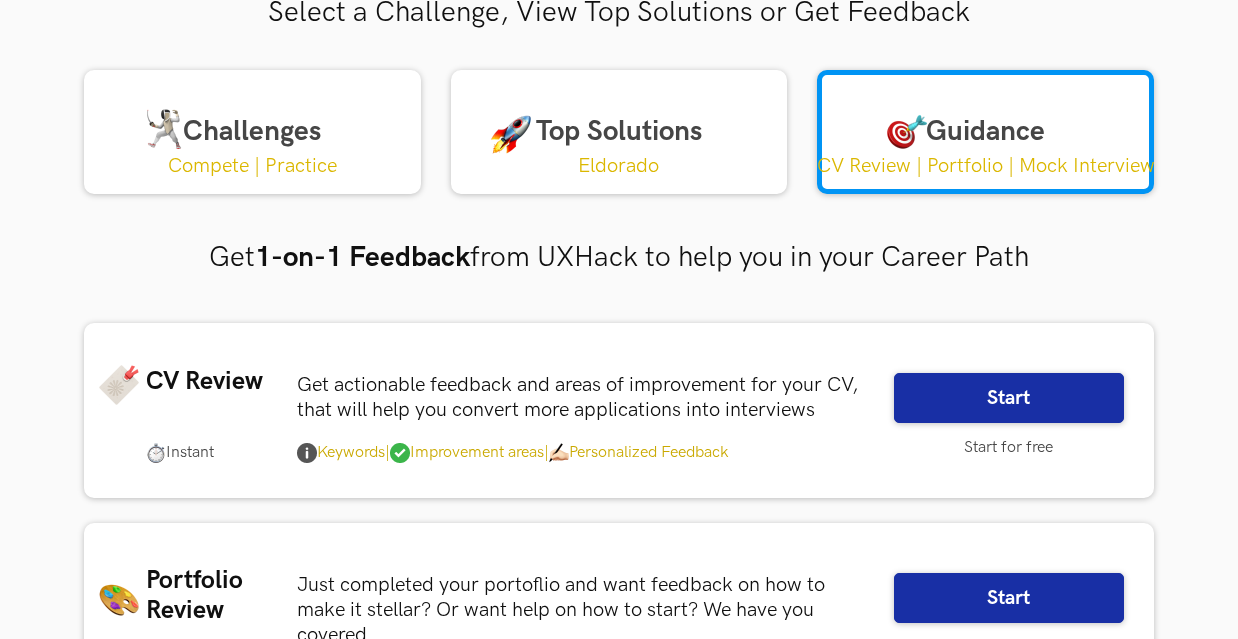 scroll, scrollTop: 0, scrollLeft: 0, axis: both 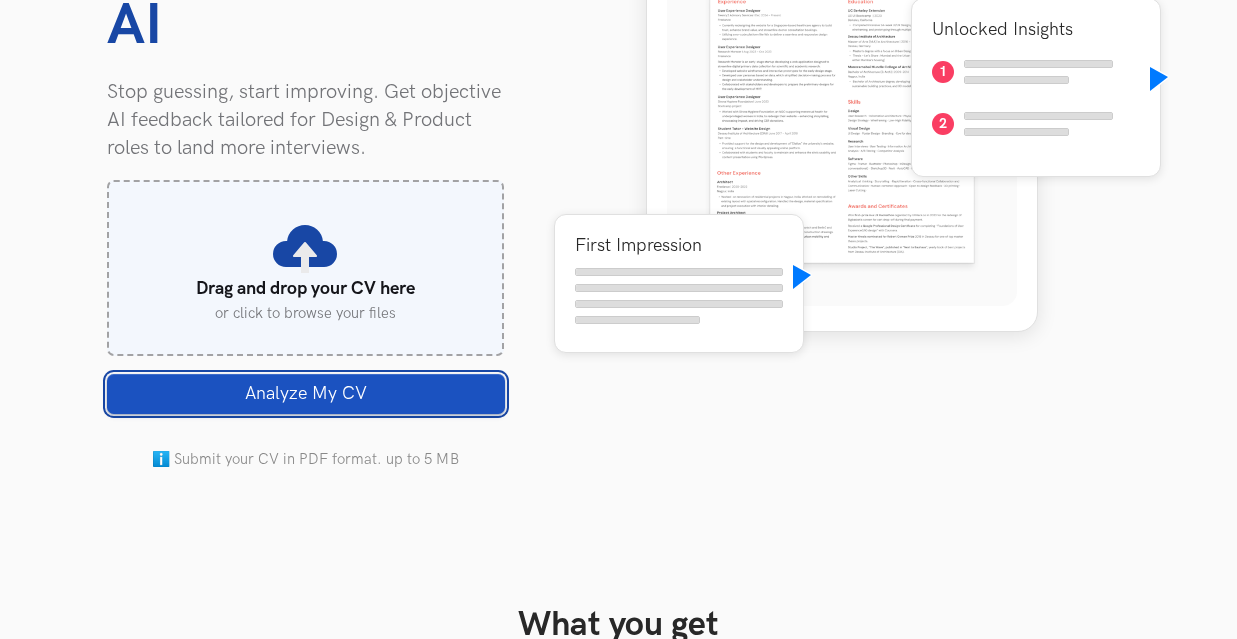 click on "Analyze My CV" at bounding box center [305, 394] 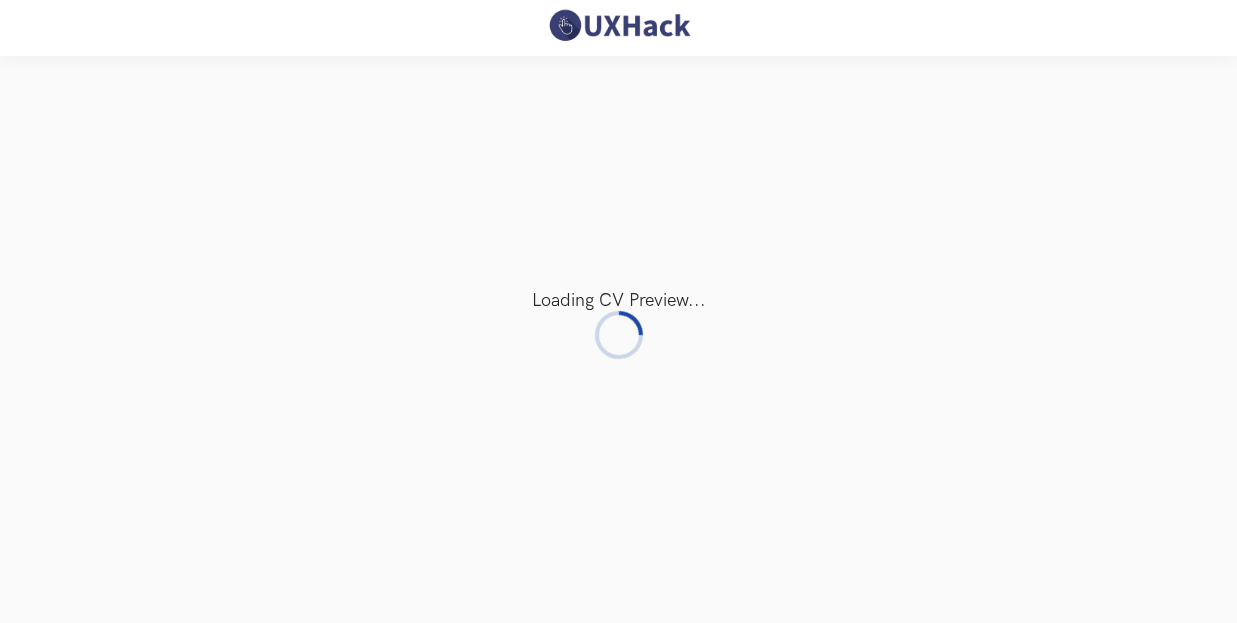 scroll, scrollTop: 0, scrollLeft: 0, axis: both 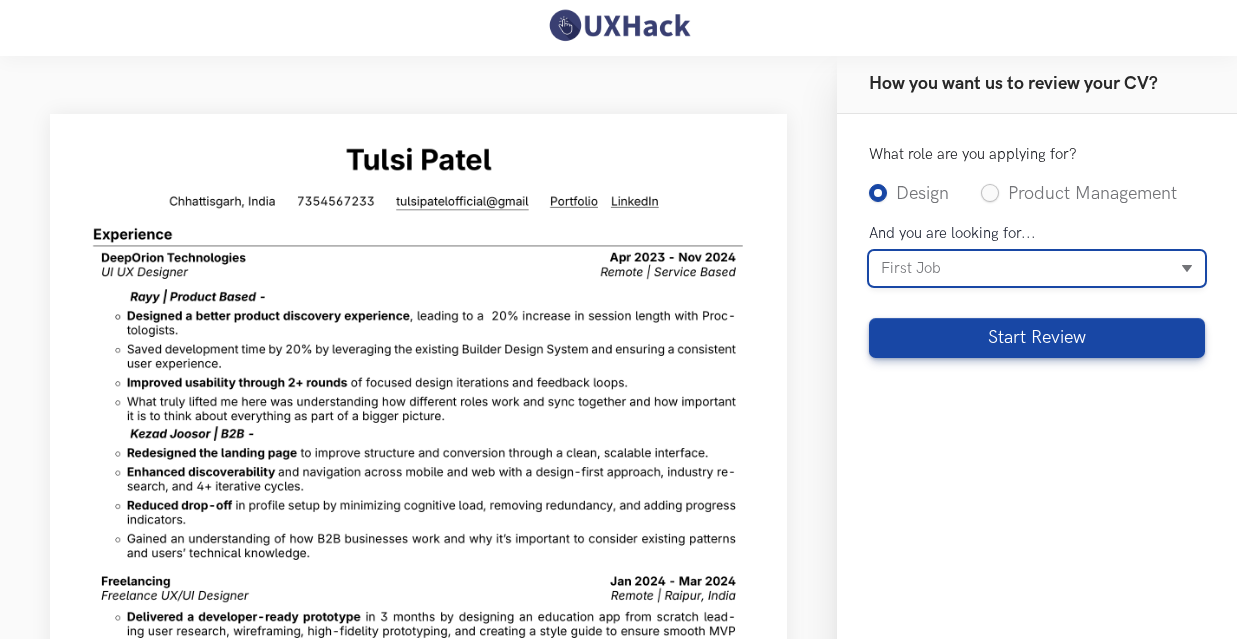 click on "Internship First Job Career transition To switch to higher or same role" at bounding box center [1037, 269] 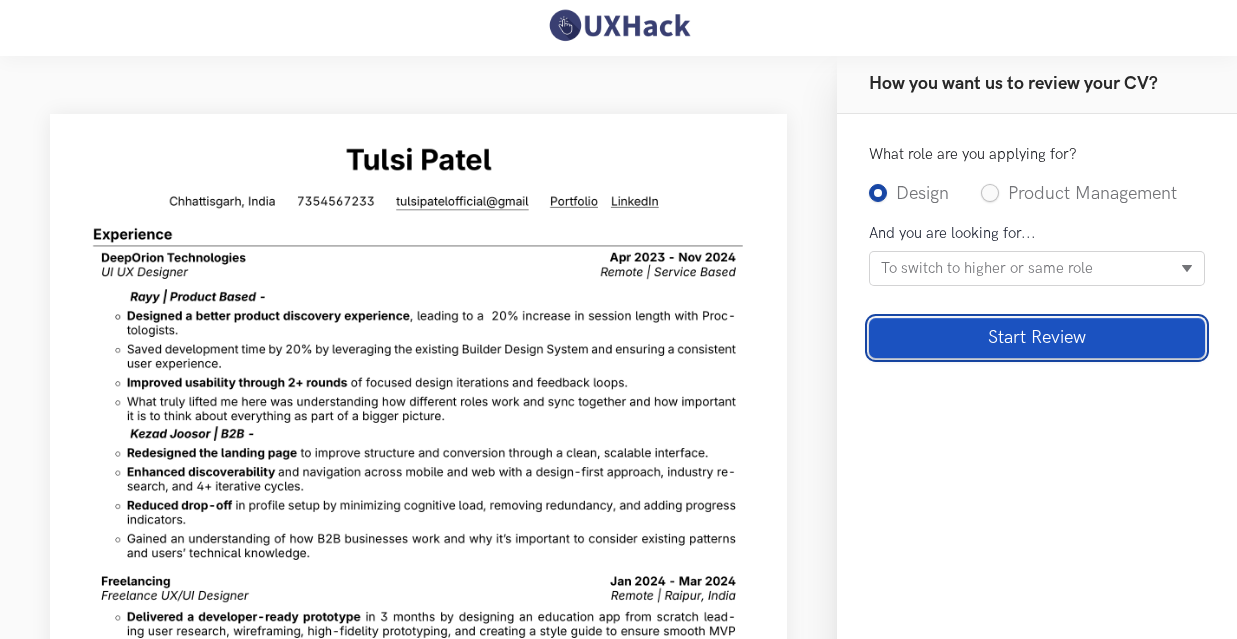 click on "Start Review" at bounding box center [1037, 338] 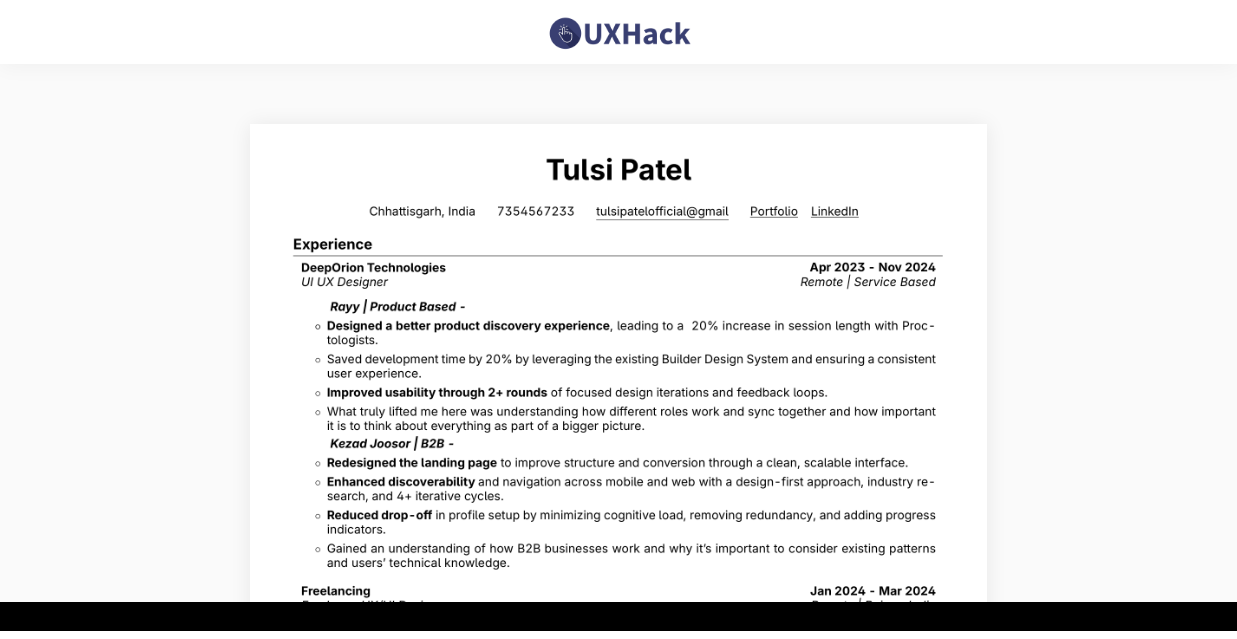 scroll, scrollTop: 0, scrollLeft: 0, axis: both 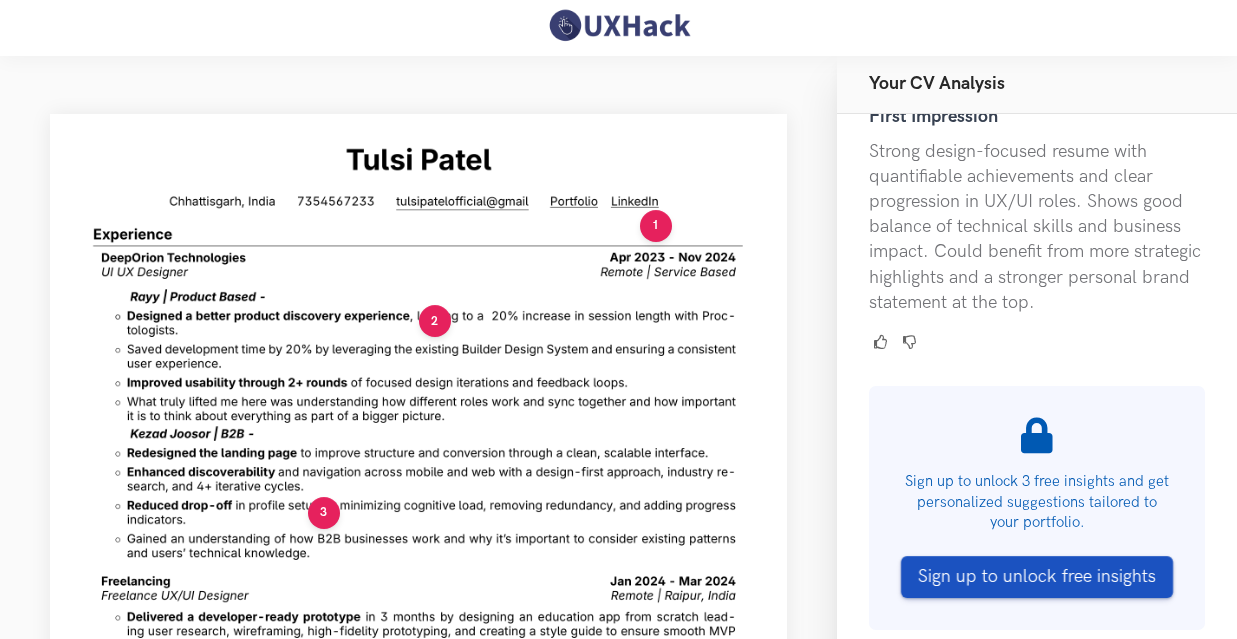 click on "Sign up to unlock free insights" at bounding box center (1037, 577) 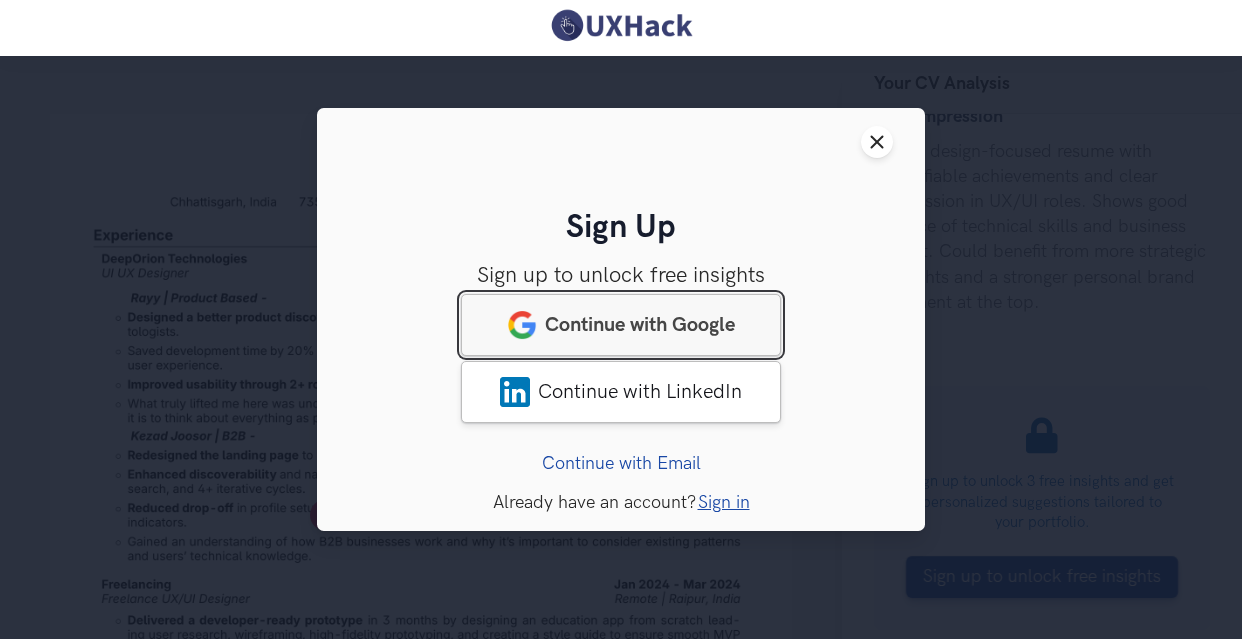 click on "Continue with Google" at bounding box center (621, 325) 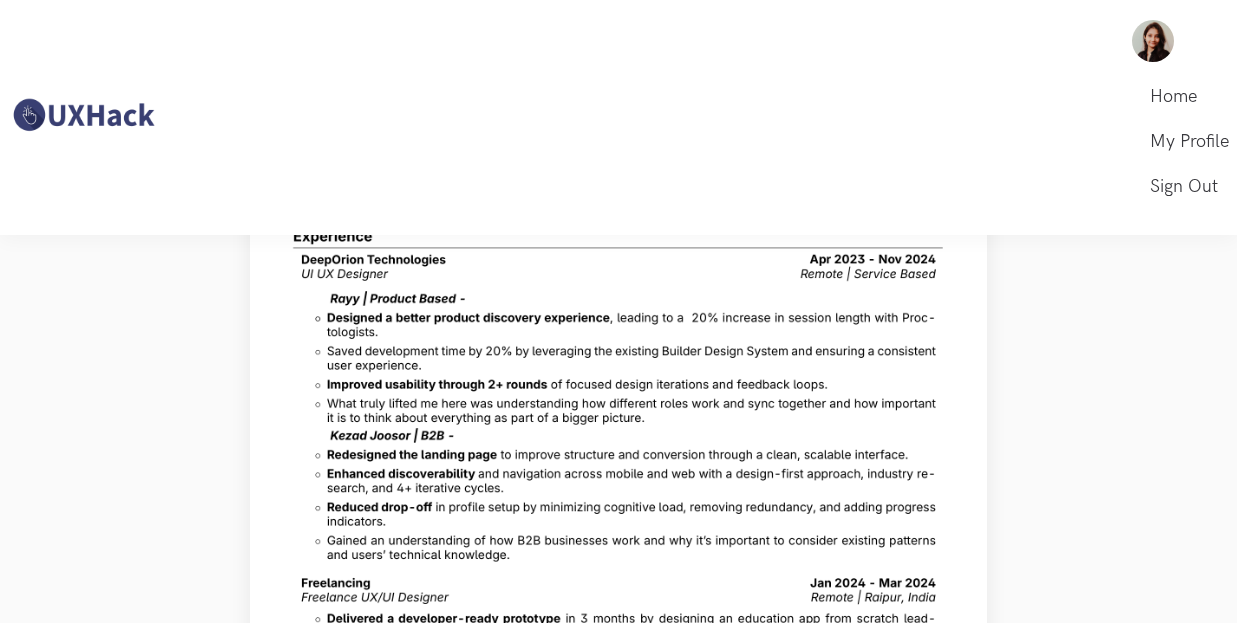 scroll, scrollTop: 0, scrollLeft: 0, axis: both 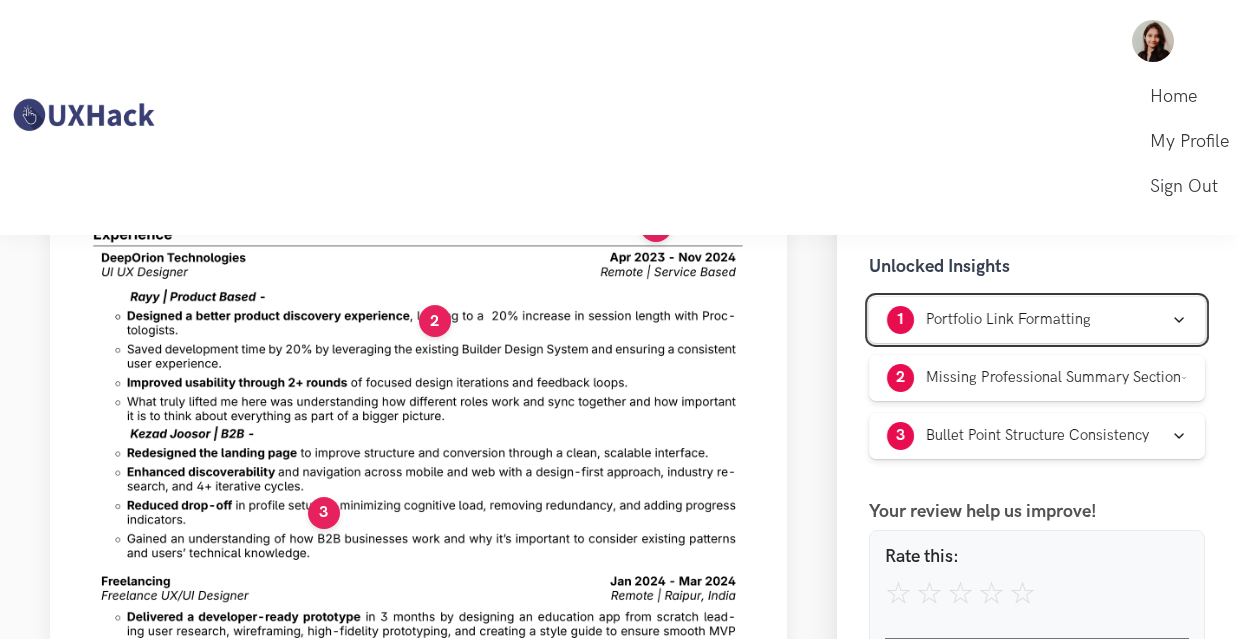 click 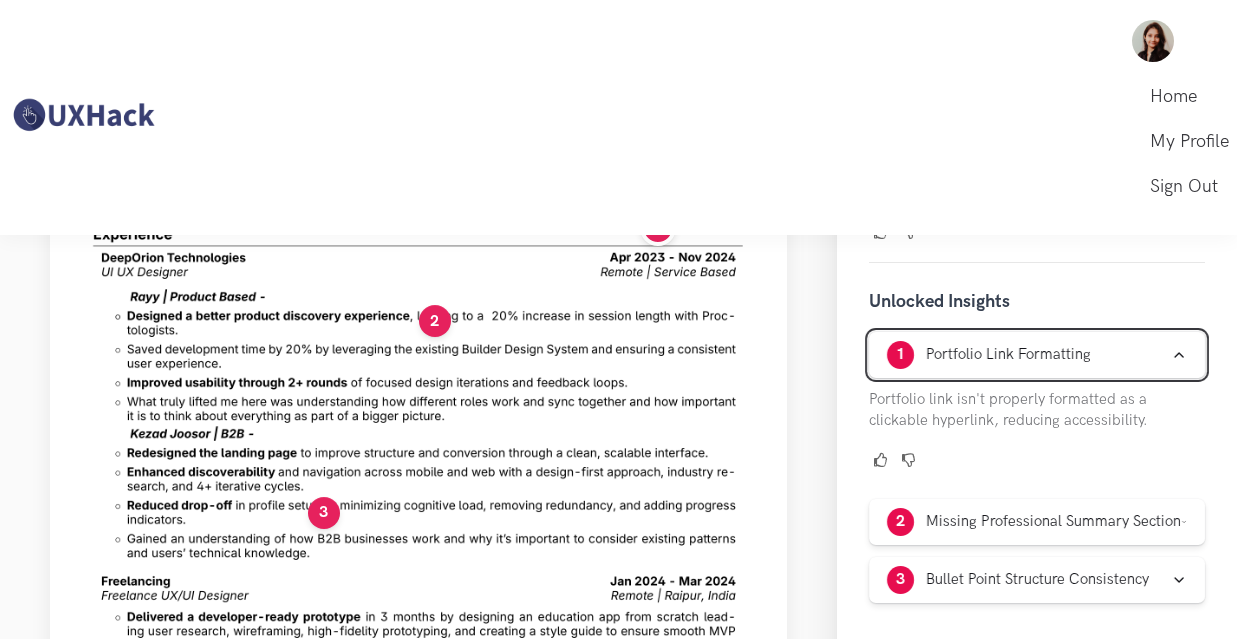 scroll, scrollTop: 569, scrollLeft: 0, axis: vertical 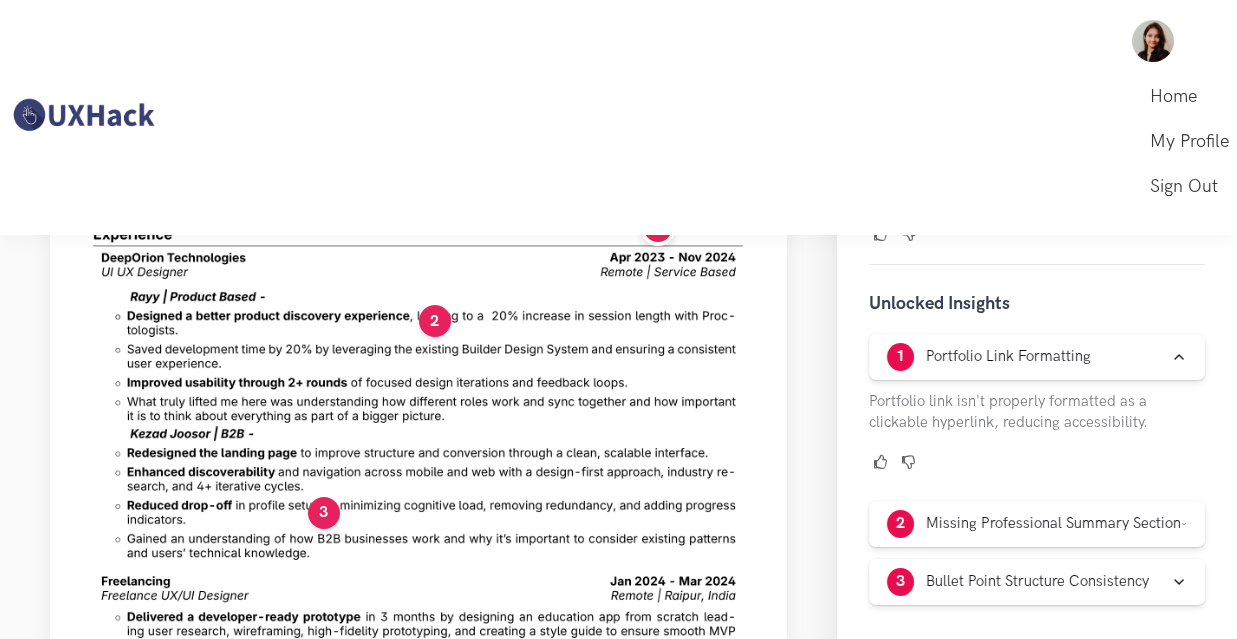 click on "Your CV Preview (  Scroll the image to explore)
1
2
3
4
5
6
7
8" at bounding box center (418, 1045) 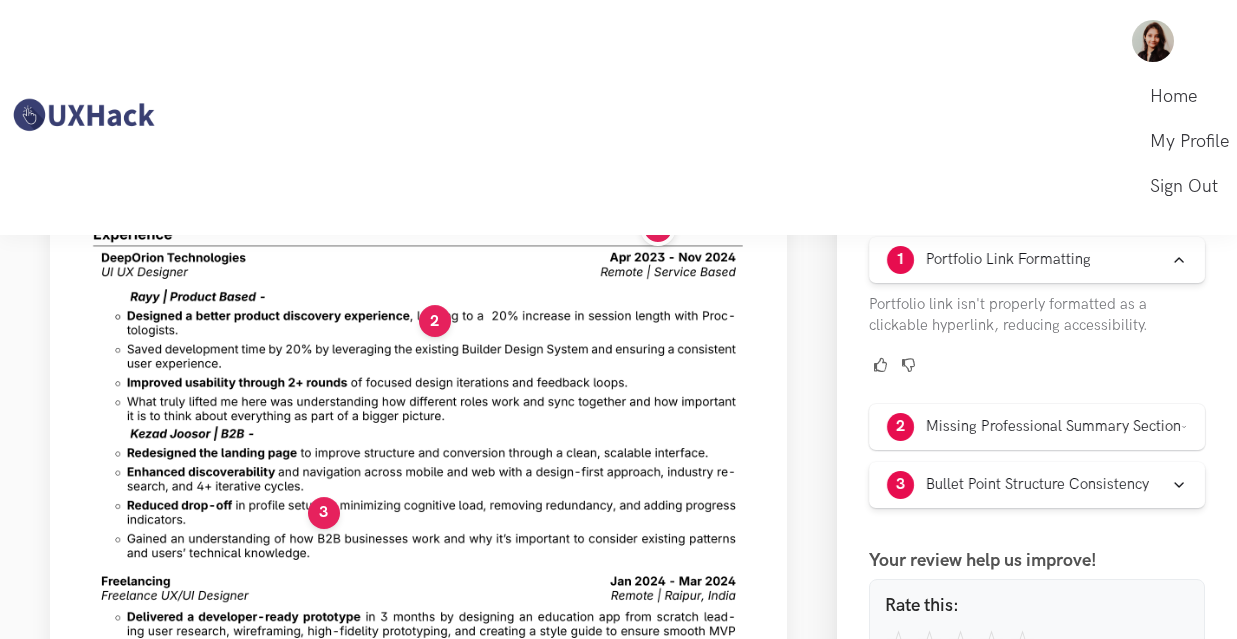 scroll, scrollTop: 700, scrollLeft: 0, axis: vertical 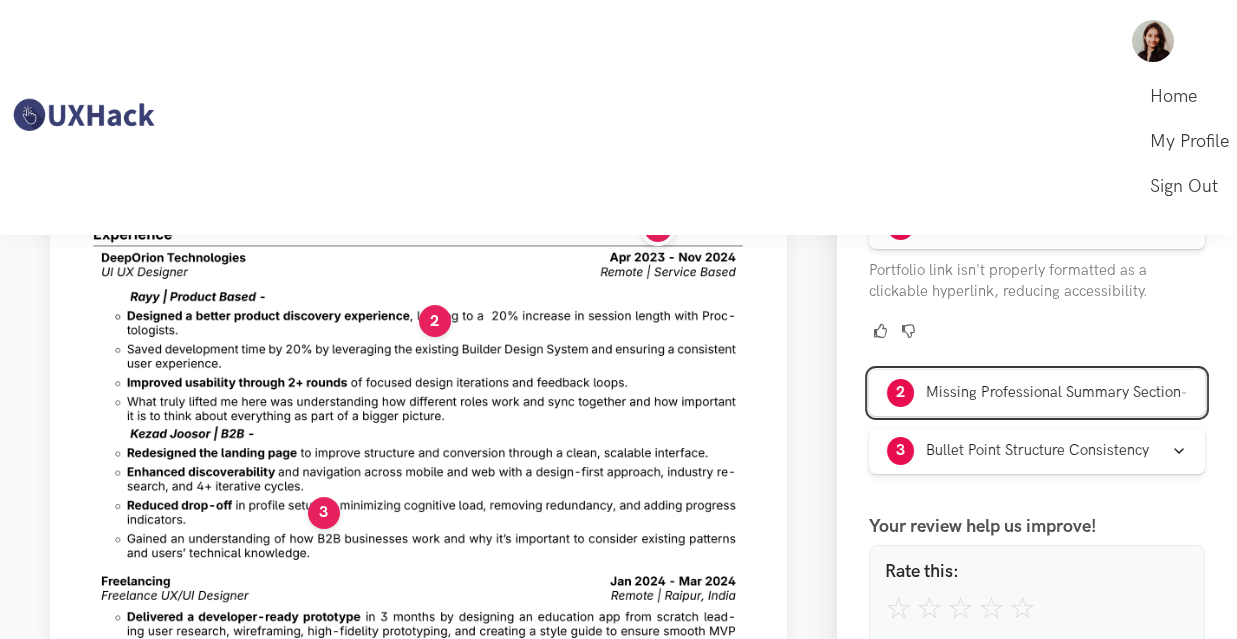 click on "Missing Professional Summary Section" at bounding box center [1053, 394] 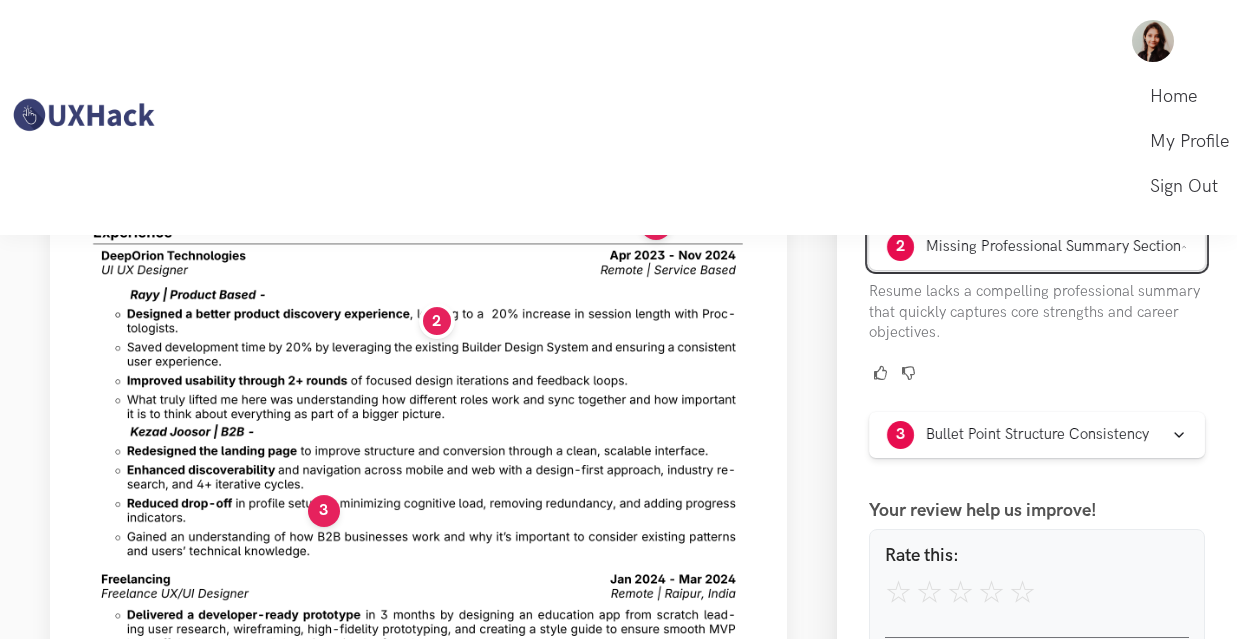 scroll, scrollTop: 741, scrollLeft: 0, axis: vertical 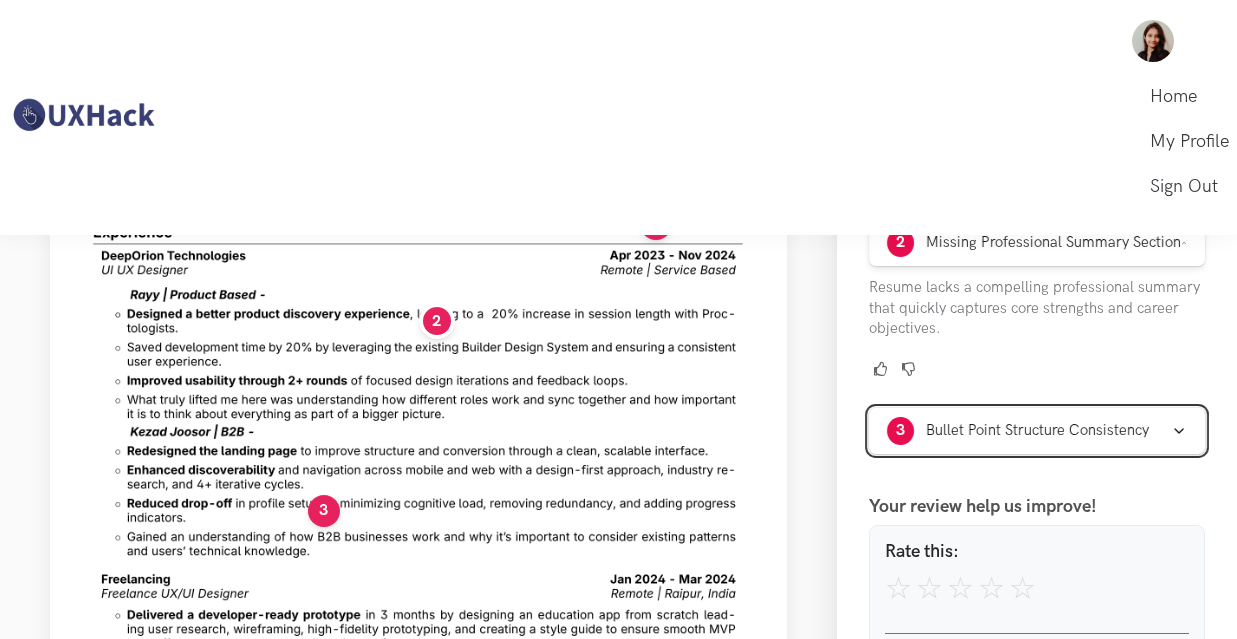 click on "Bullet Point Structure Consistency" at bounding box center (1037, 431) 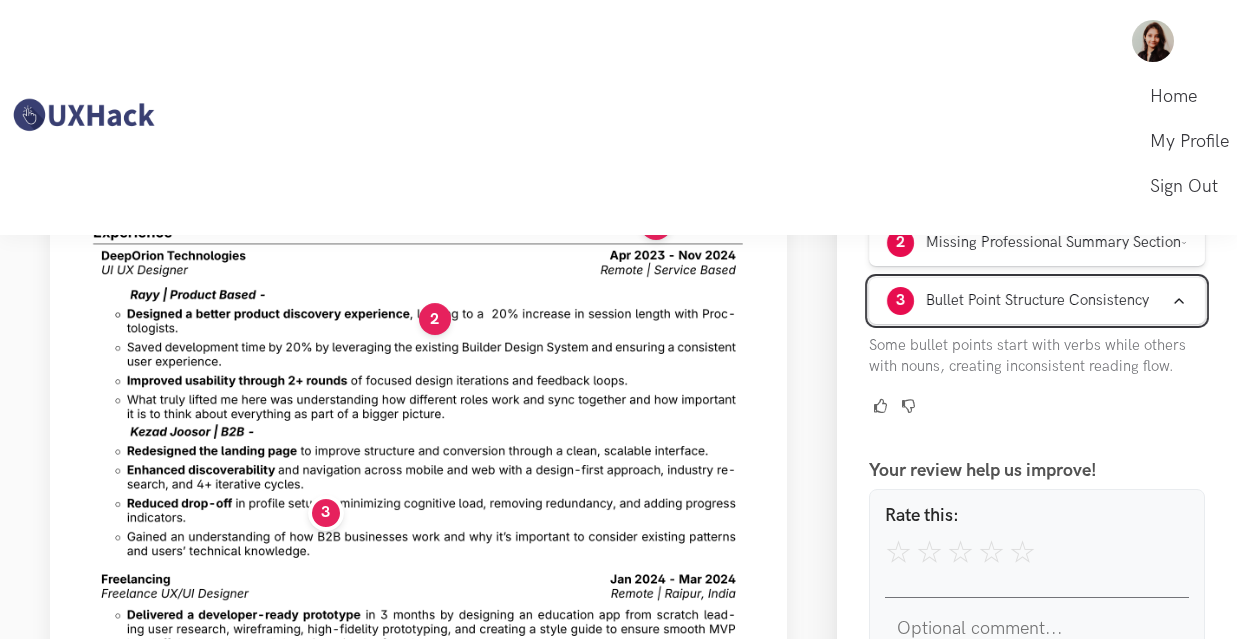 scroll, scrollTop: 14, scrollLeft: 0, axis: vertical 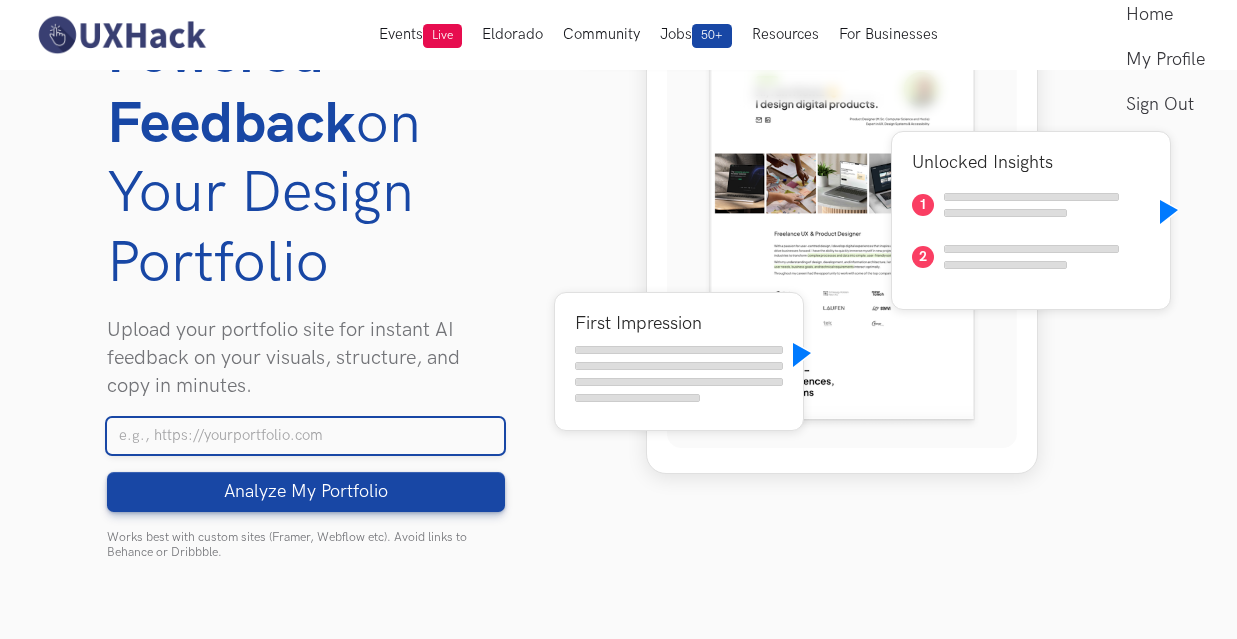 click on "Your Portfolio URL" at bounding box center (306, 436) 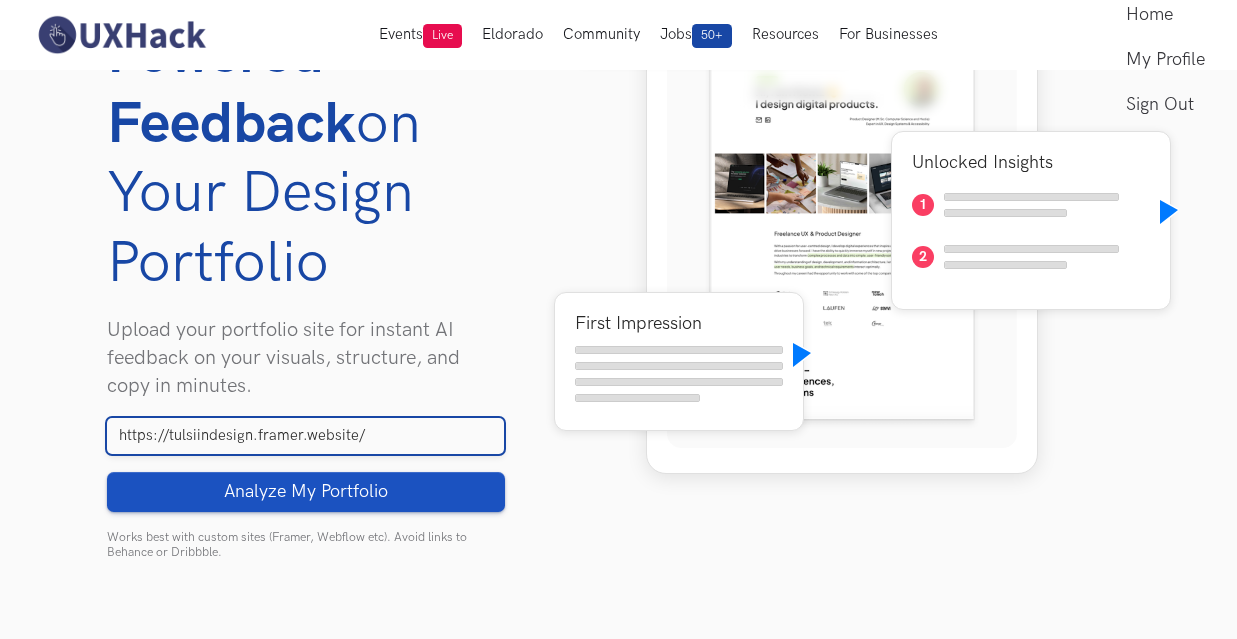 type on "https://tulsiindesign.framer.website/" 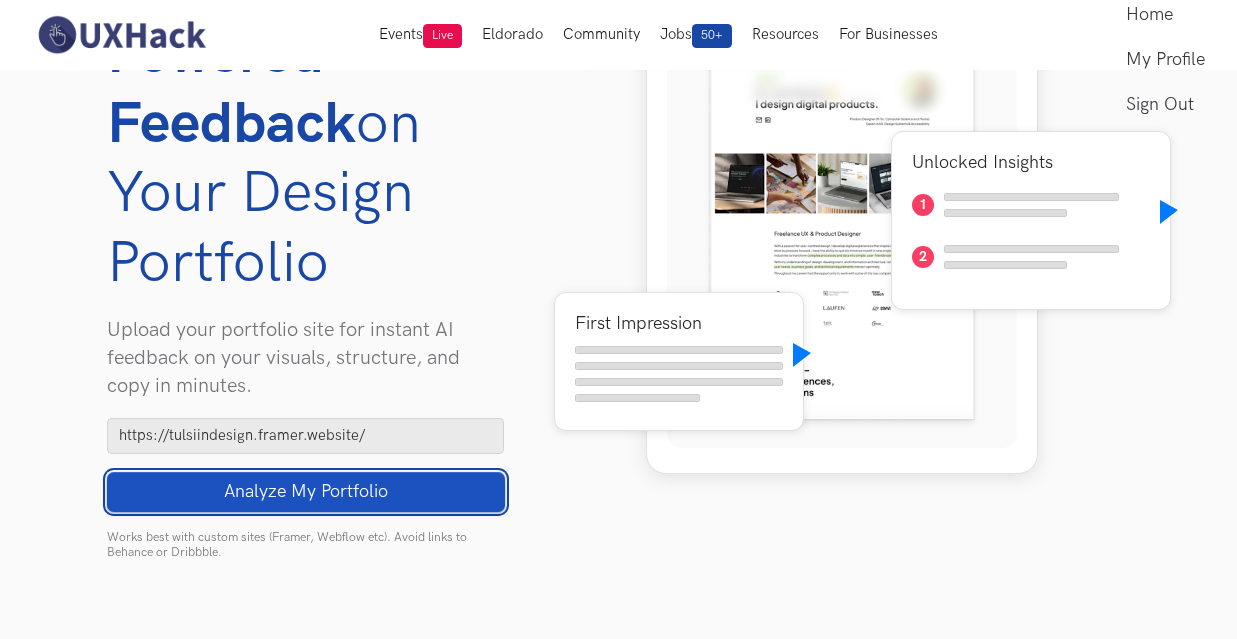 click on "Analyze My Portfolio" at bounding box center [305, 492] 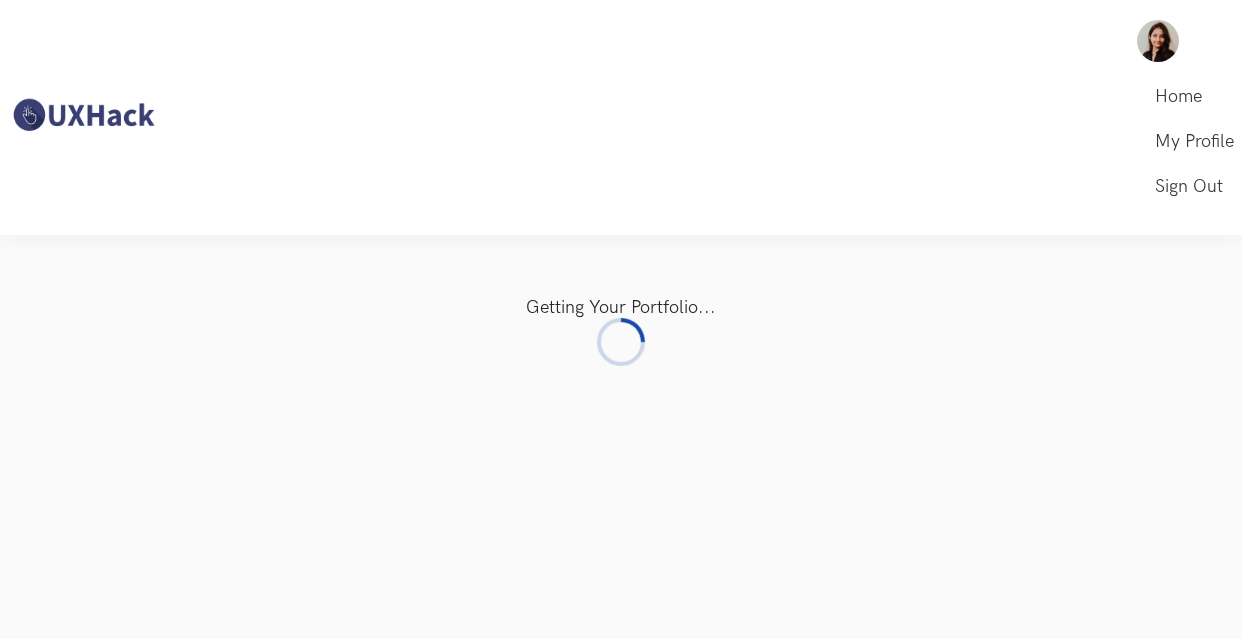 scroll, scrollTop: 0, scrollLeft: 0, axis: both 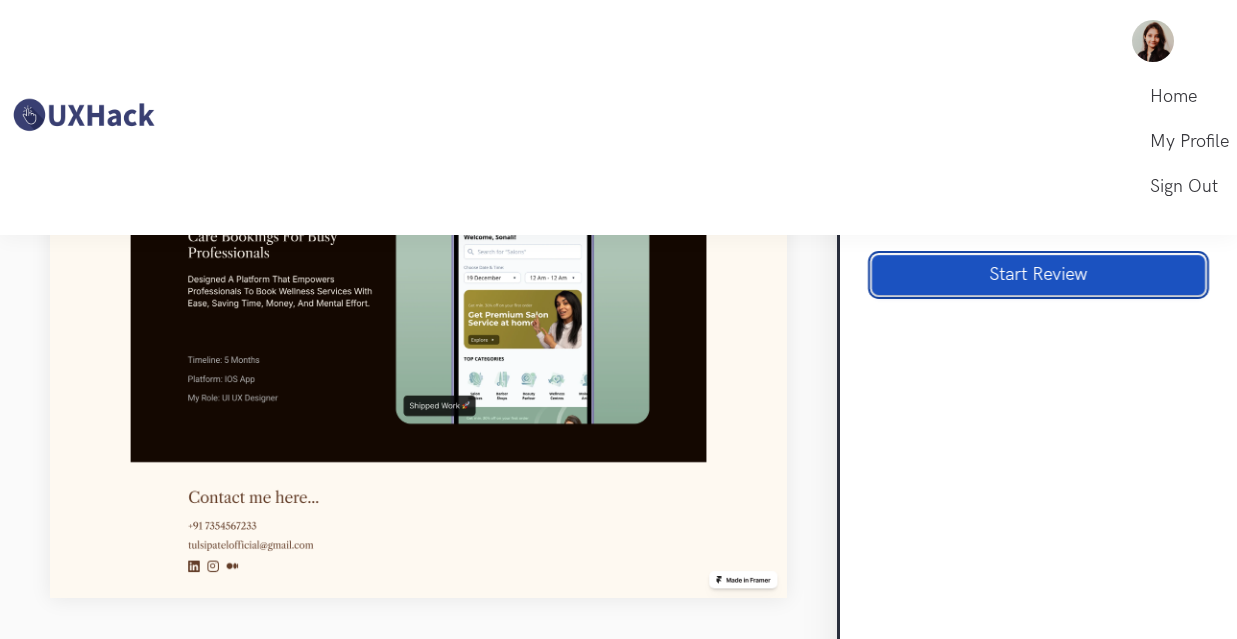 click on "Start Review" at bounding box center (1038, 275) 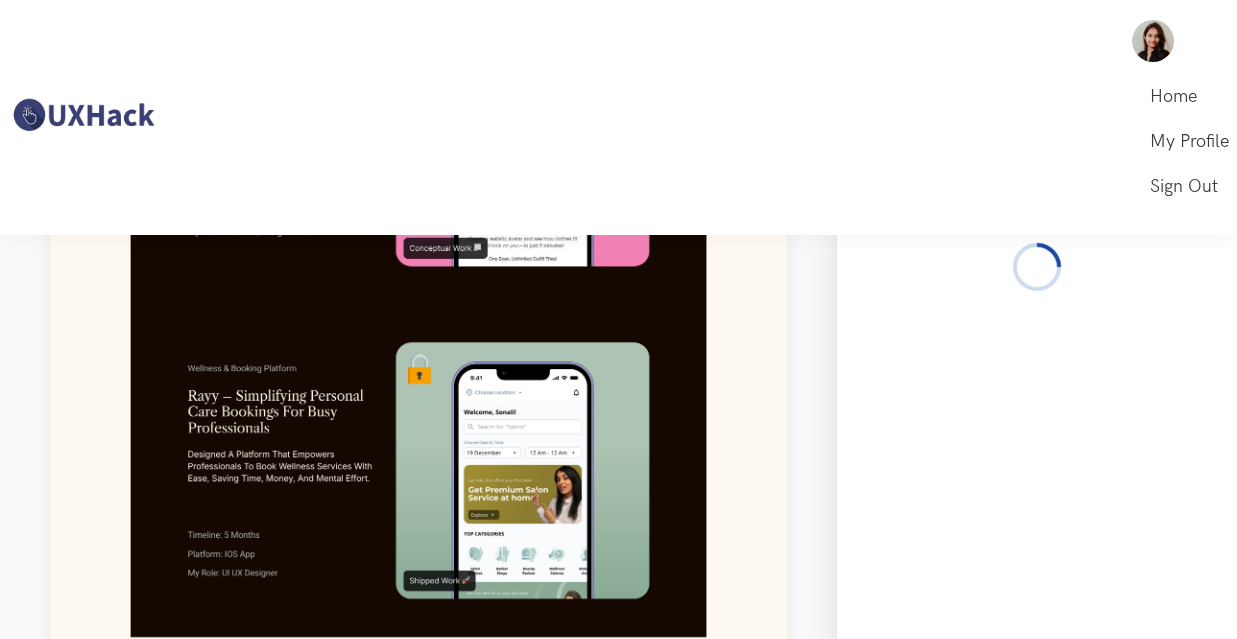 scroll, scrollTop: 599, scrollLeft: 0, axis: vertical 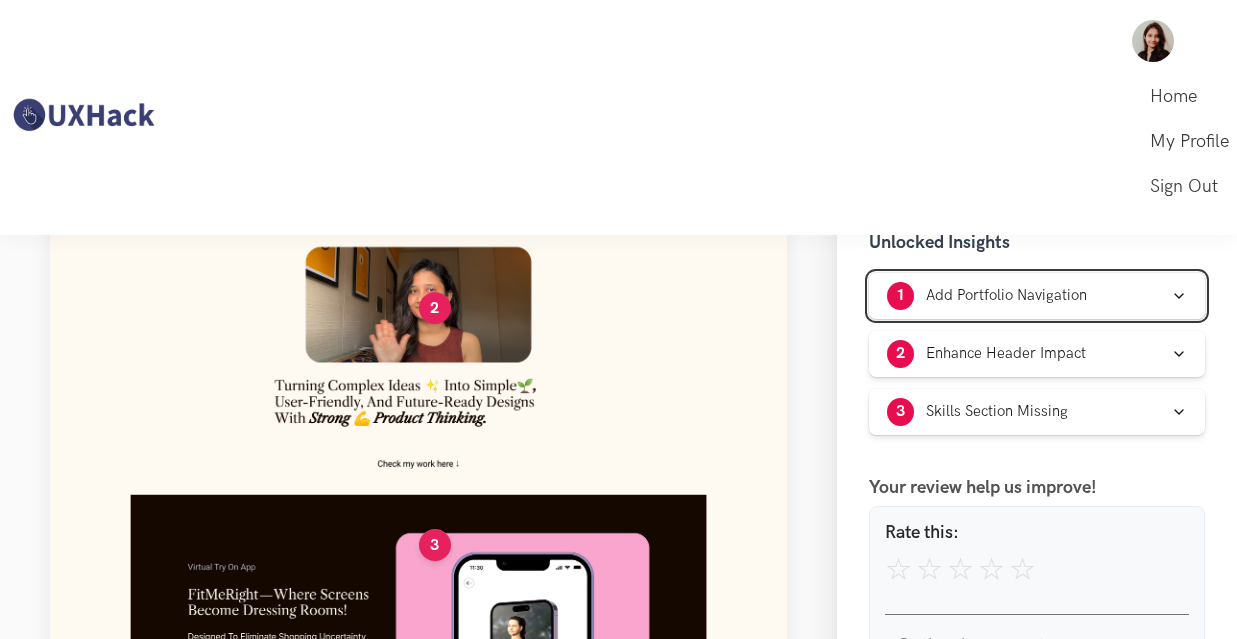 click on "1 Add Portfolio Navigation" at bounding box center (1037, 296) 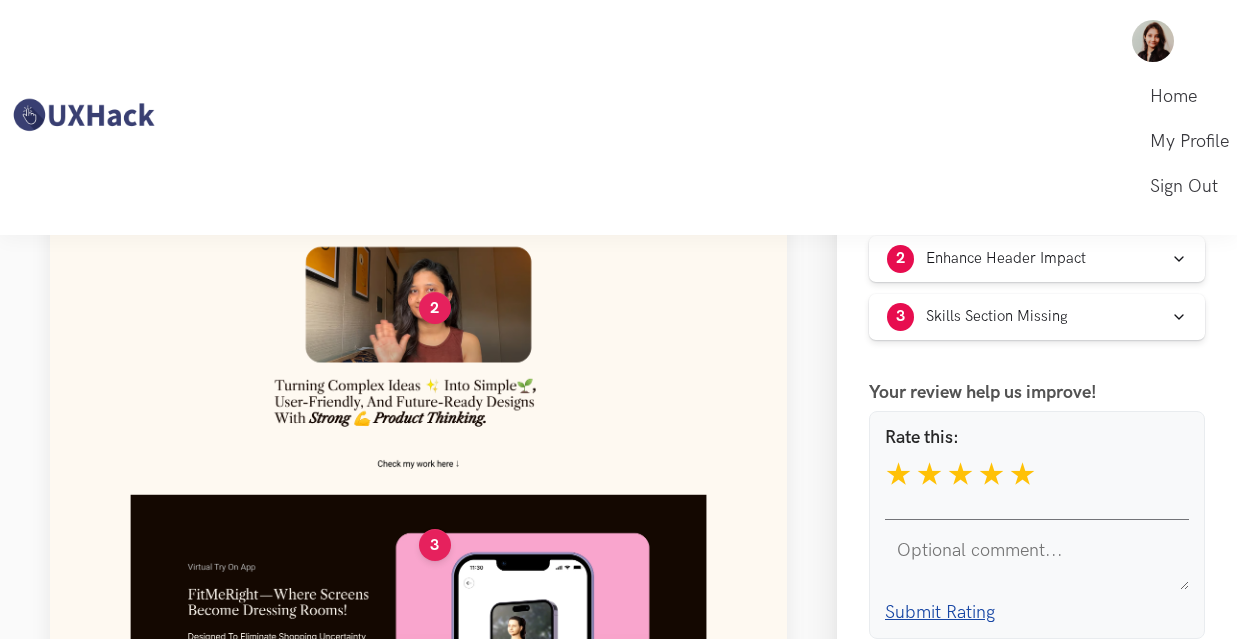scroll, scrollTop: 919, scrollLeft: 0, axis: vertical 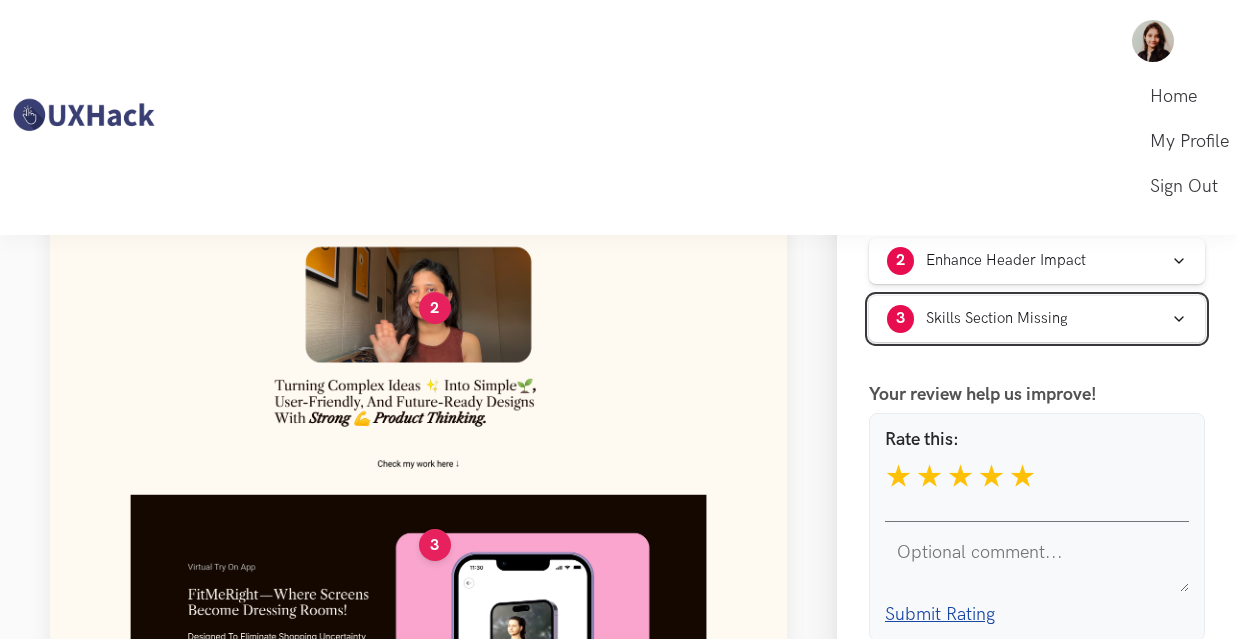 click on "3 Skills Section Missing" at bounding box center (1037, 319) 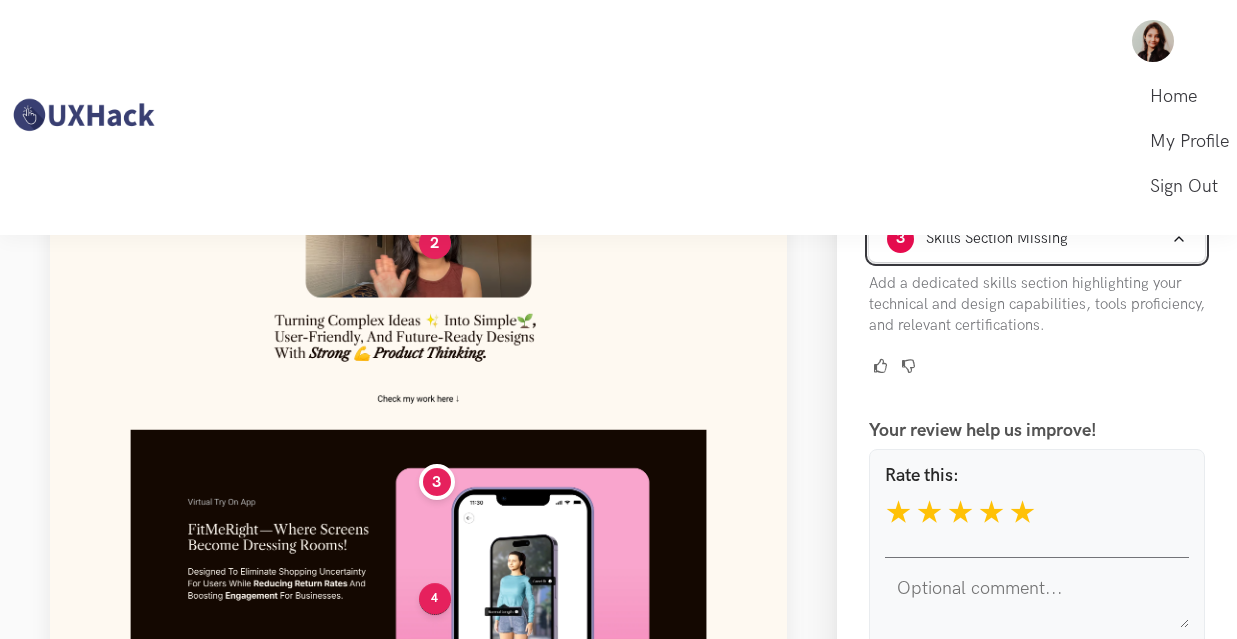 scroll, scrollTop: 166, scrollLeft: 0, axis: vertical 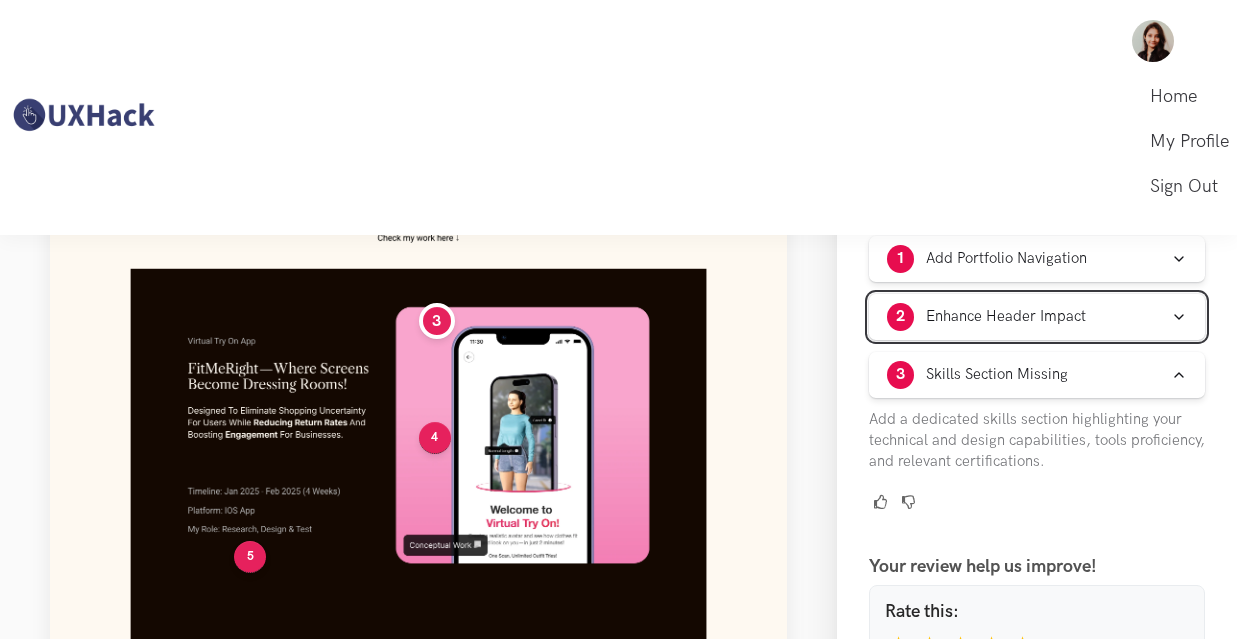 click on "2 Enhance Header Impact" at bounding box center (1037, 317) 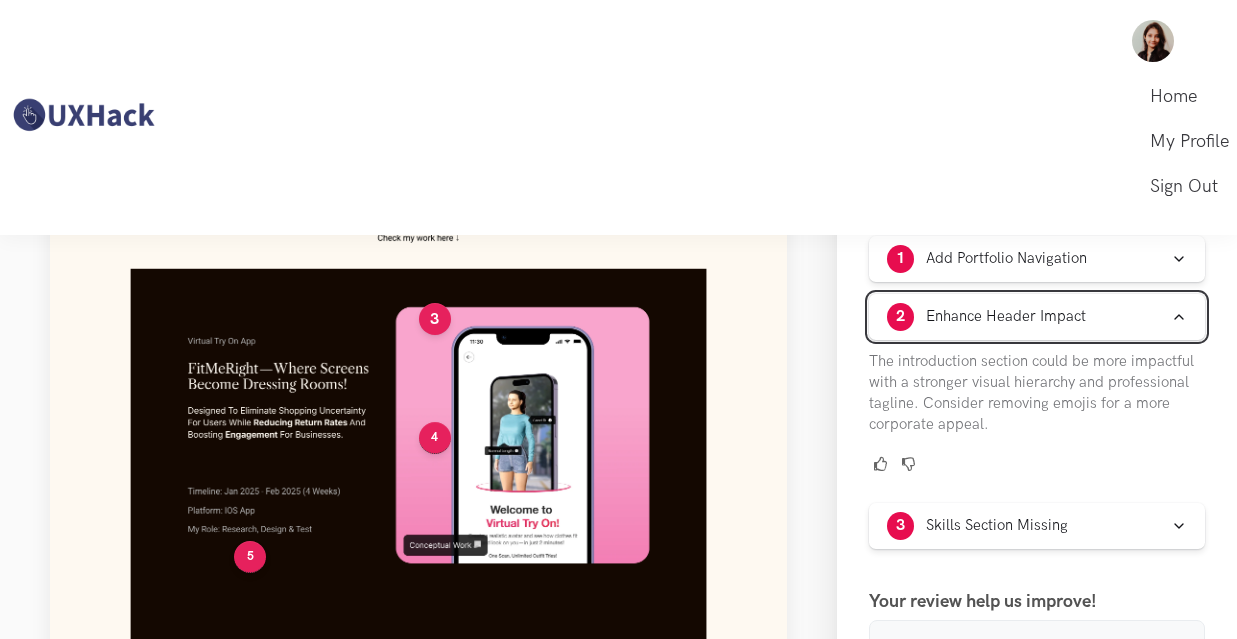 scroll, scrollTop: 0, scrollLeft: 0, axis: both 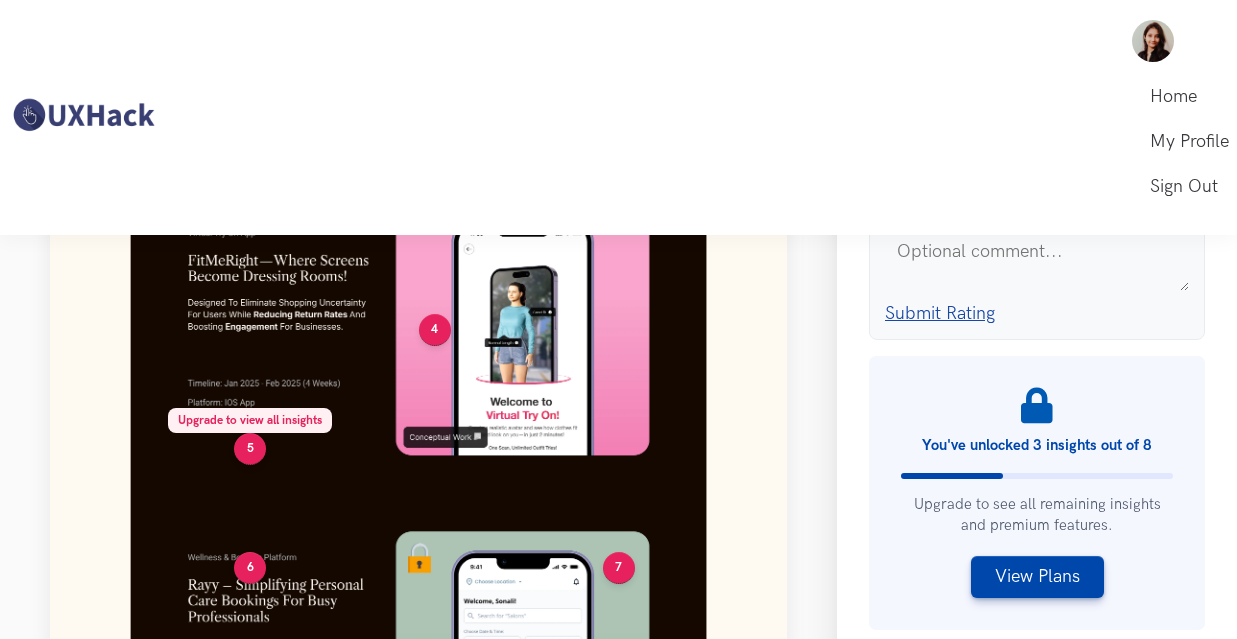click on "5" at bounding box center (250, 449) 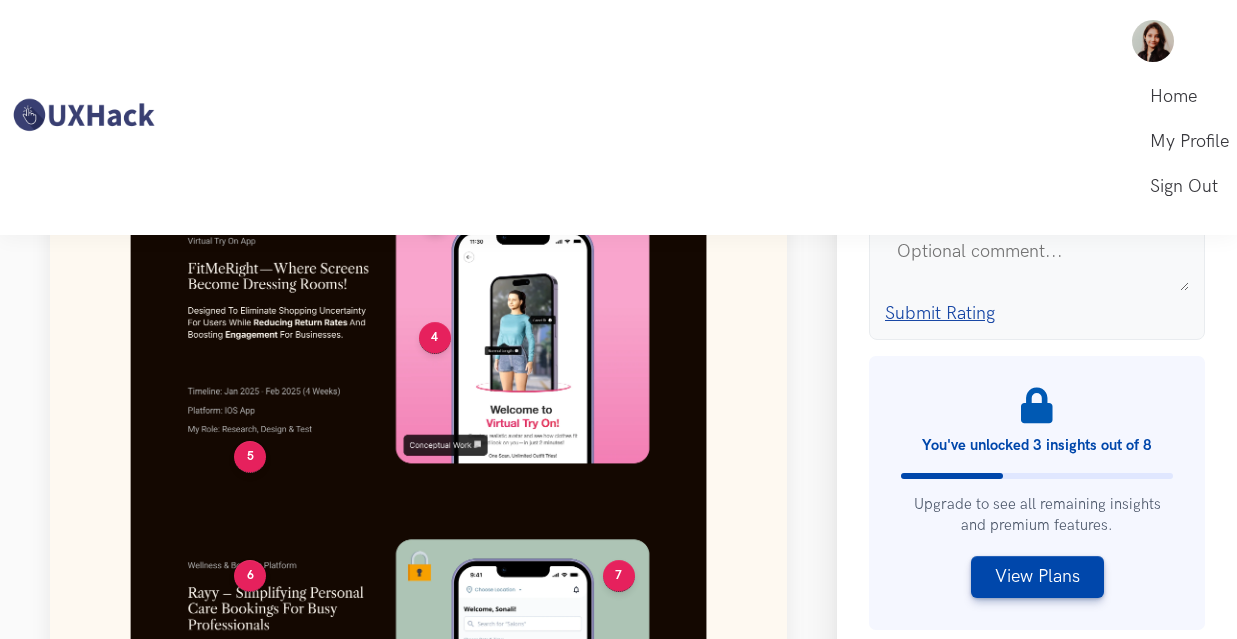 scroll, scrollTop: 0, scrollLeft: 0, axis: both 